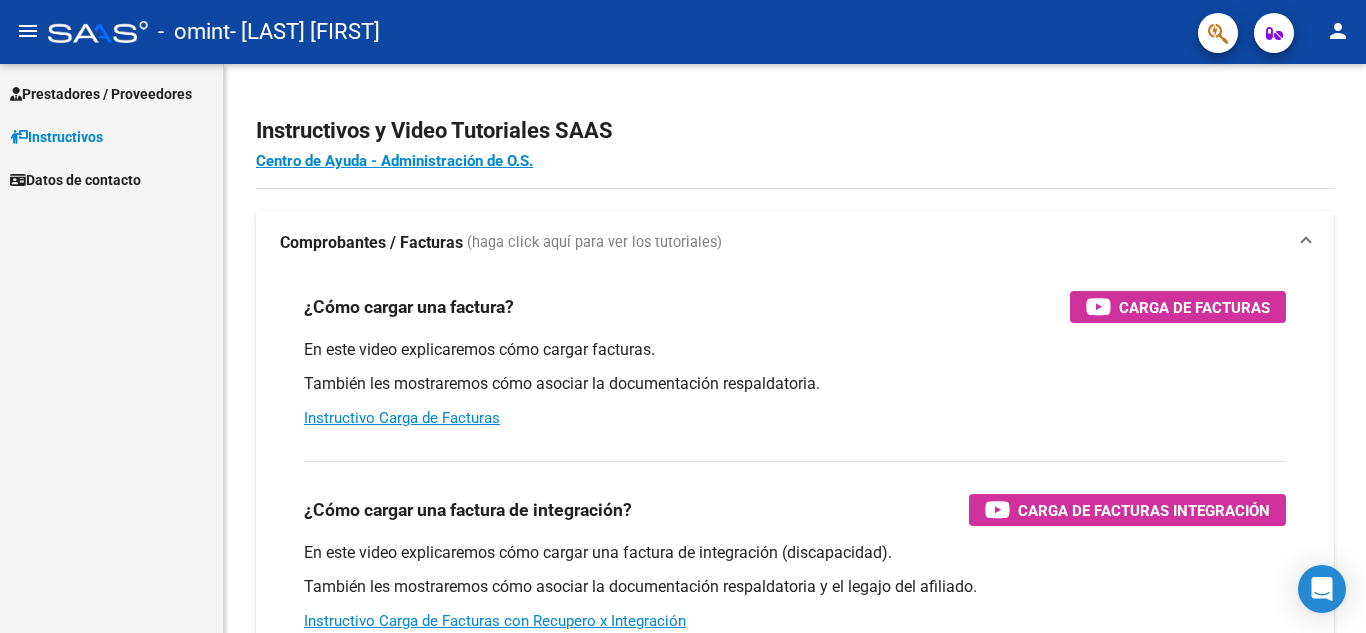scroll, scrollTop: 0, scrollLeft: 0, axis: both 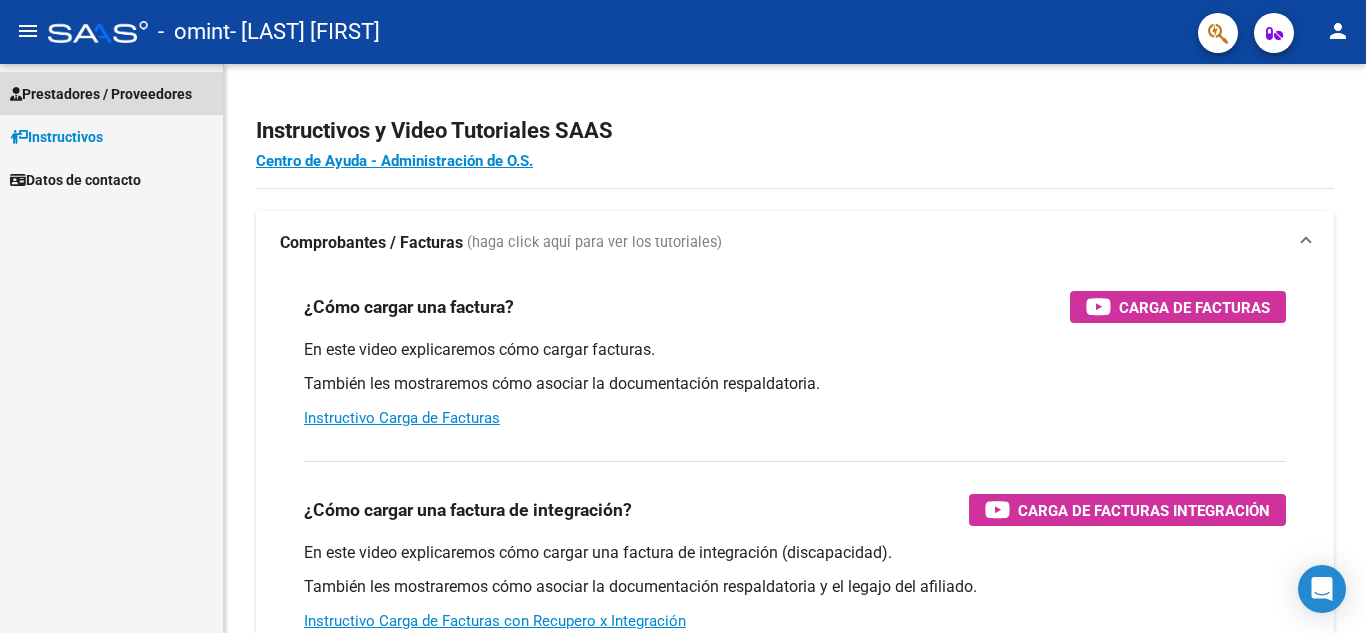 click on "Prestadores / Proveedores" at bounding box center (101, 94) 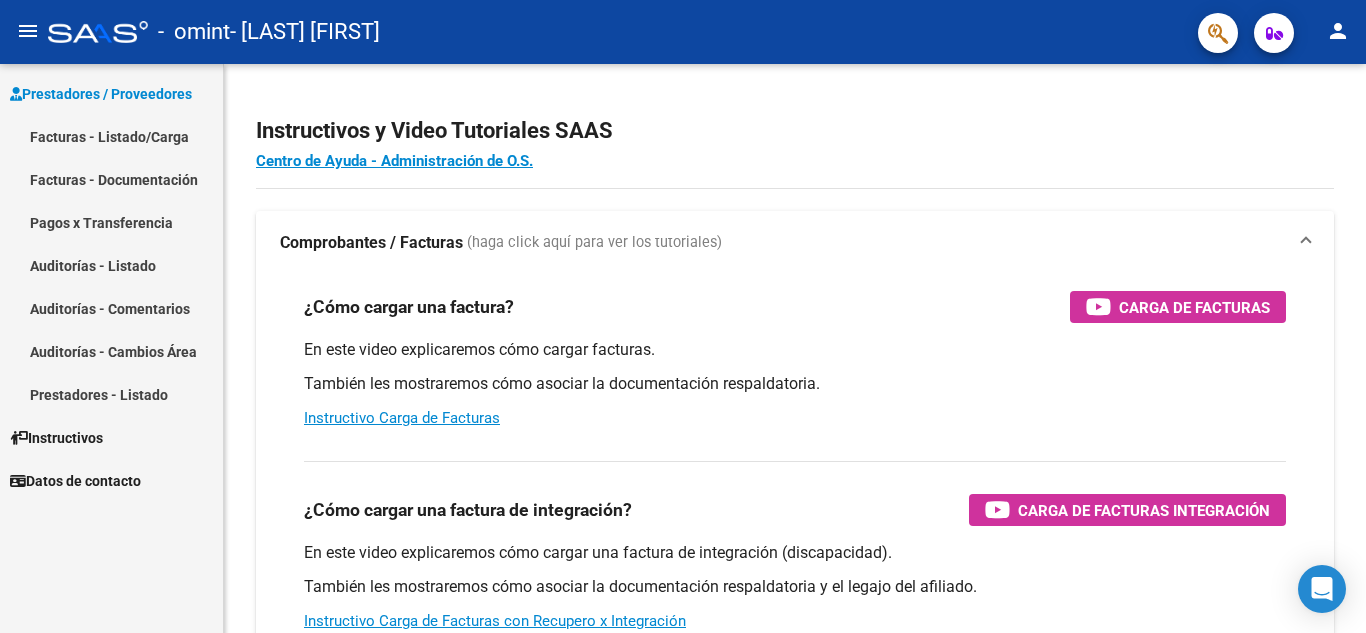 click on "Facturas - Listado/Carga" at bounding box center (111, 136) 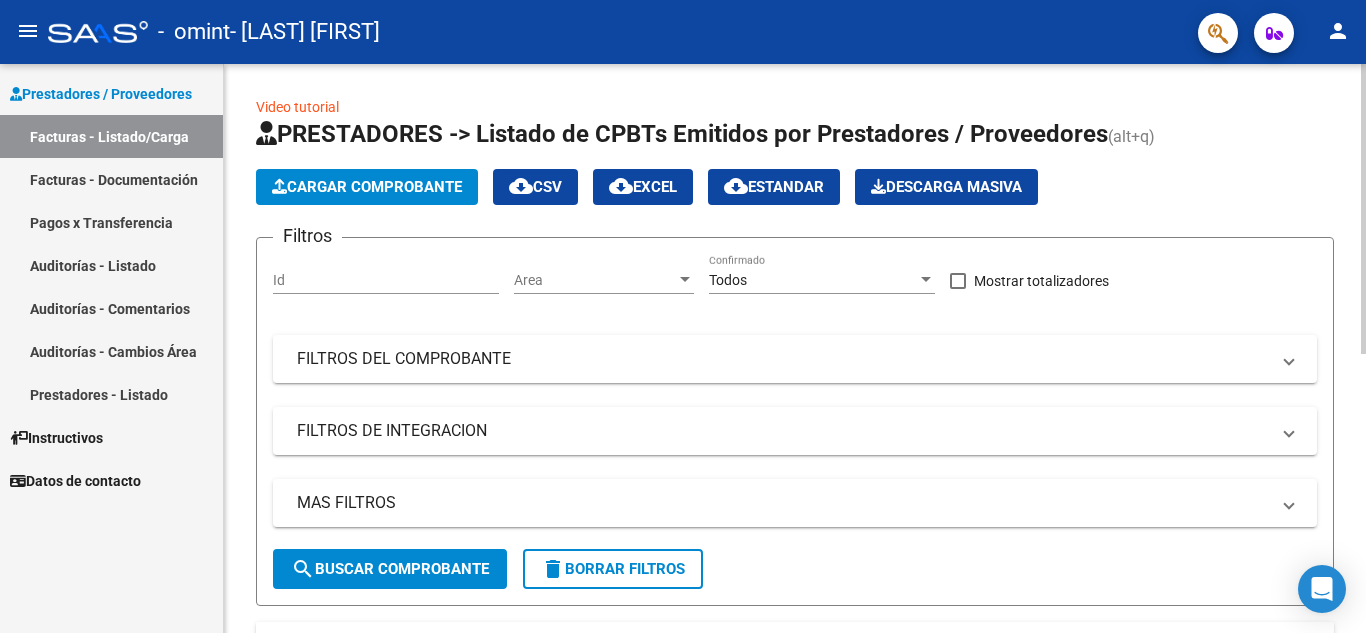 click on "Cargar Comprobante" 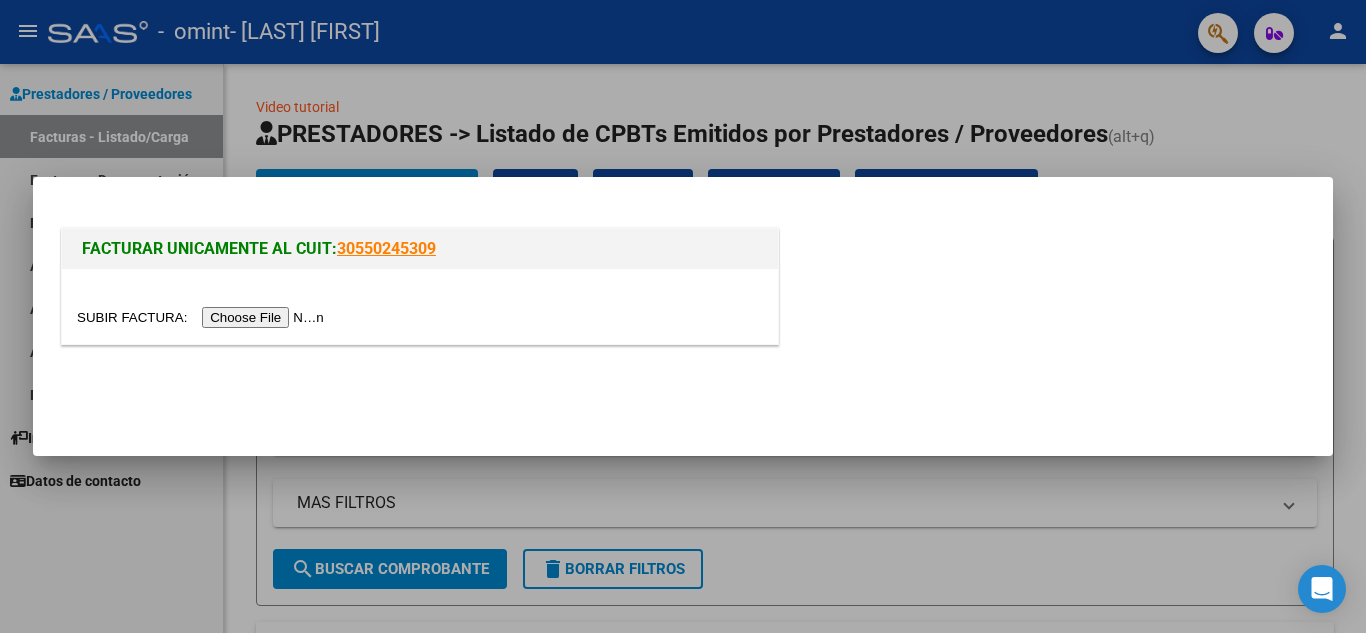click at bounding box center (203, 317) 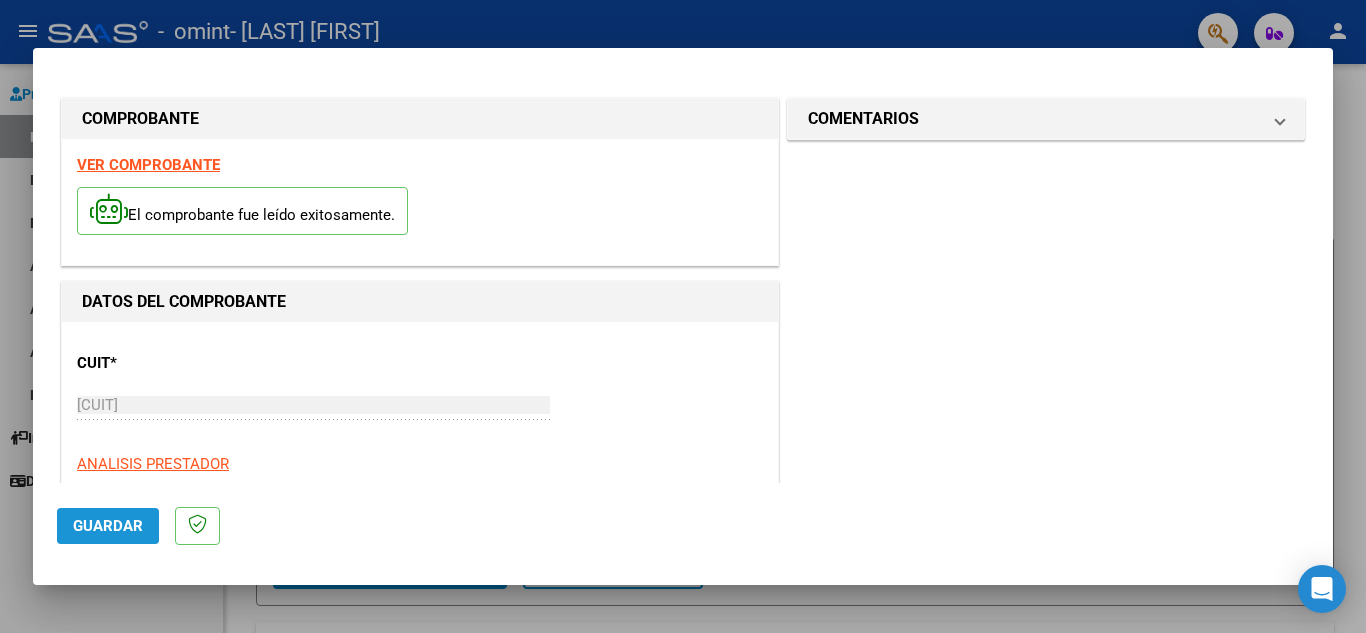 click on "Guardar" 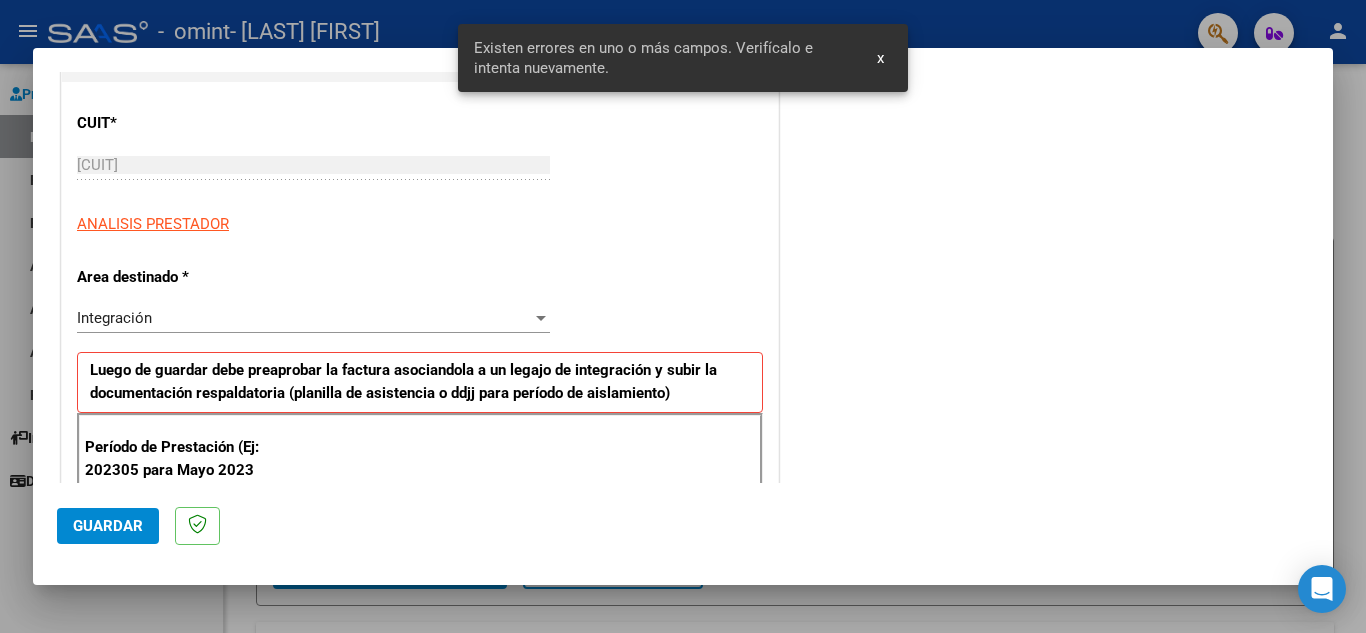 scroll, scrollTop: 453, scrollLeft: 0, axis: vertical 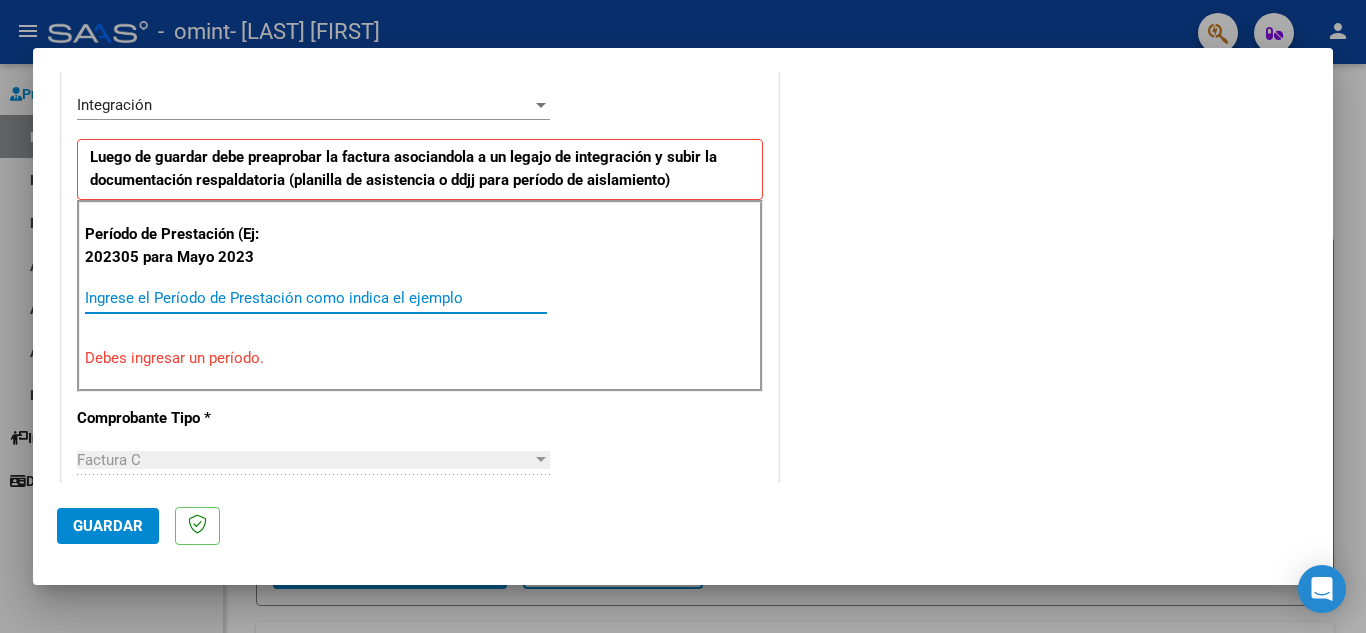 click on "Ingrese el Período de Prestación como indica el ejemplo" at bounding box center (316, 298) 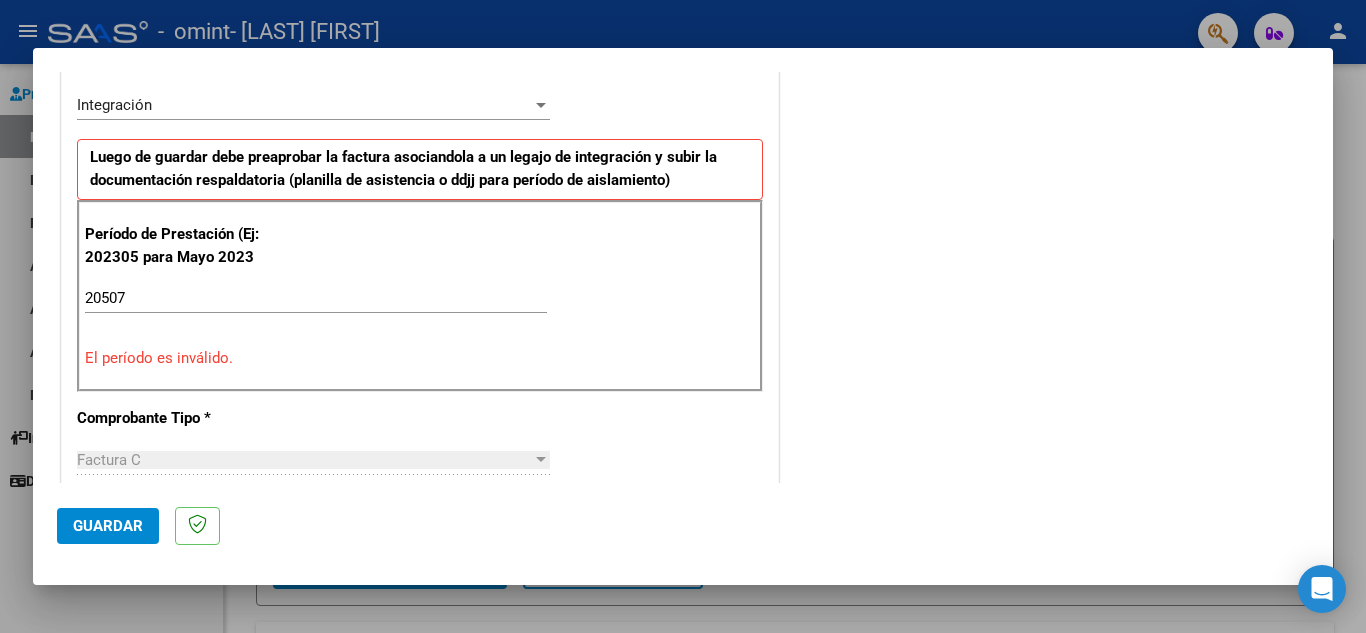 click on "CUIT  *   20-11748538-3 Ingresar CUIT  ANALISIS PRESTADOR  Area destinado * Integración Seleccionar Area Luego de guardar debe preaprobar la factura asociandola a un legajo de integración y subir la documentación respaldatoria (planilla de asistencia o ddjj para período de aislamiento)  Período de Prestación (Ej: 202305 para Mayo 2023    20507 Ingrese el Período de Prestación como indica el ejemplo   El período es inválido.   Comprobante Tipo * Factura C Seleccionar Tipo Punto de Venta  *   2 Ingresar el Nro.  Número  *   502 Ingresar el Nro.  Monto  *   $ 579.141,44 Ingresar el monto  Fecha del Cpbt.  *   2025-08-02 Ingresar la fecha  CAE / CAEA (no ingrese CAI)    75313721038363 Ingresar el CAE o CAEA (no ingrese CAI)  Fecha de Vencimiento    Ingresar la fecha  Ref. Externa    Ingresar la ref.  N° Liquidación    Ingresar el N° Liquidación" at bounding box center (420, 629) 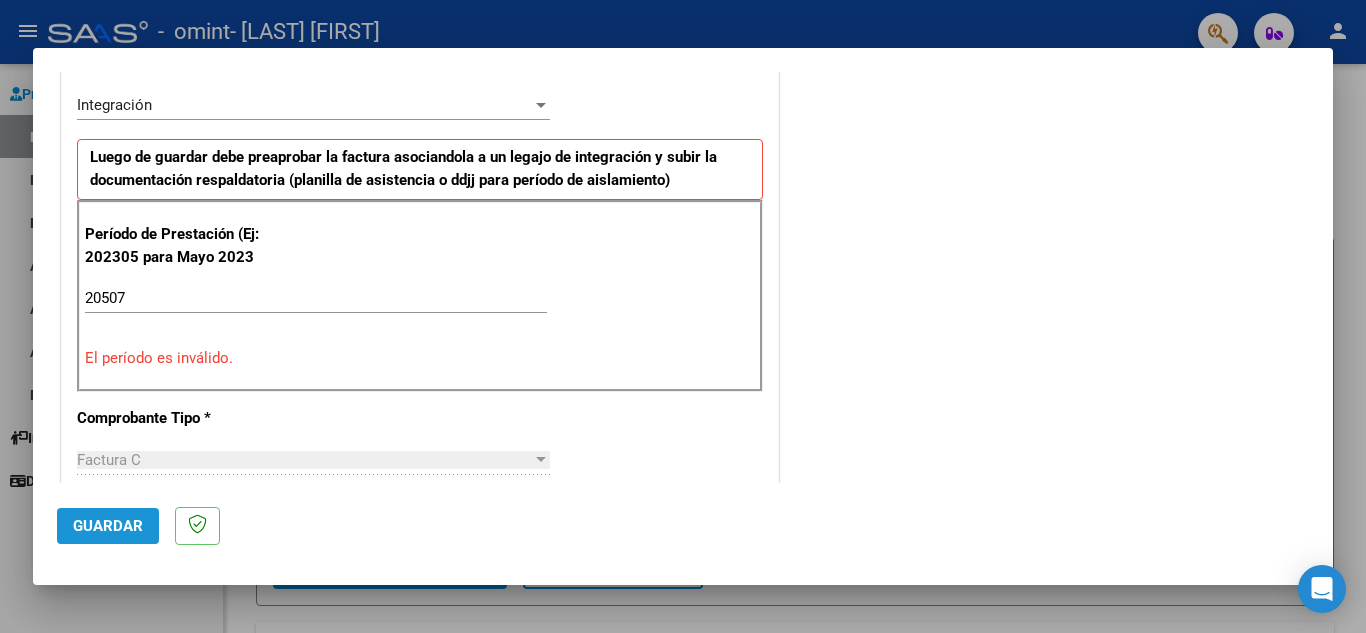 click on "Guardar" 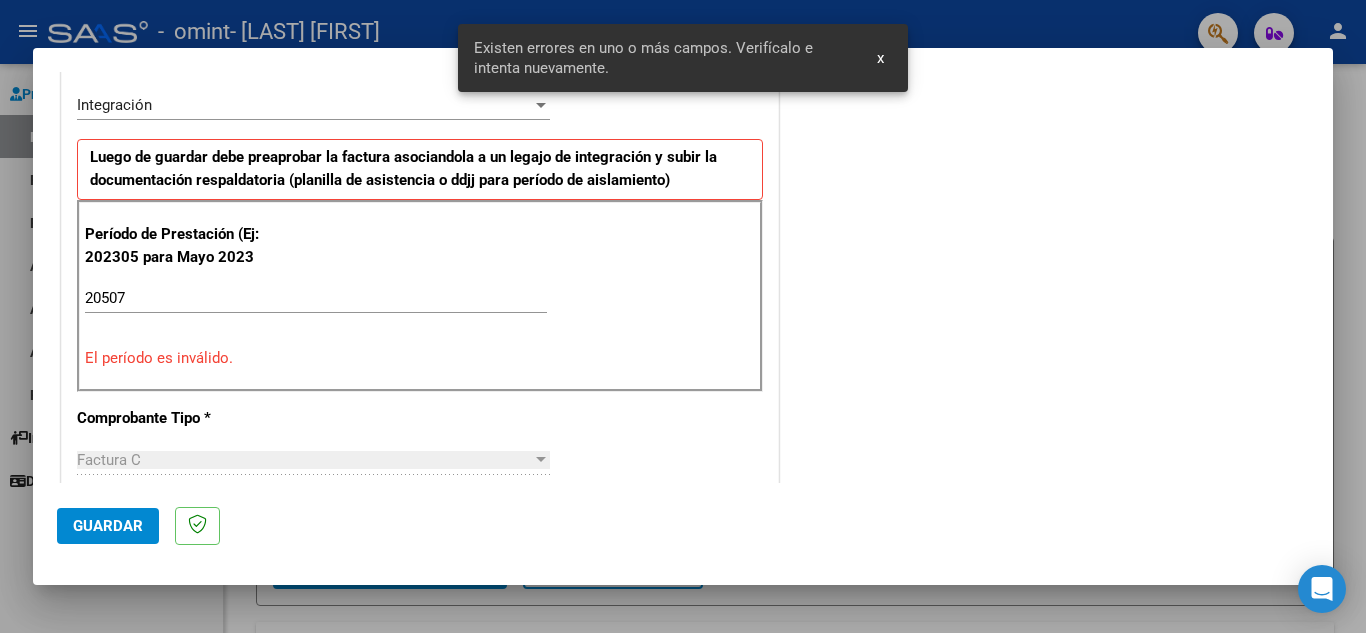 click on "20507" at bounding box center [316, 298] 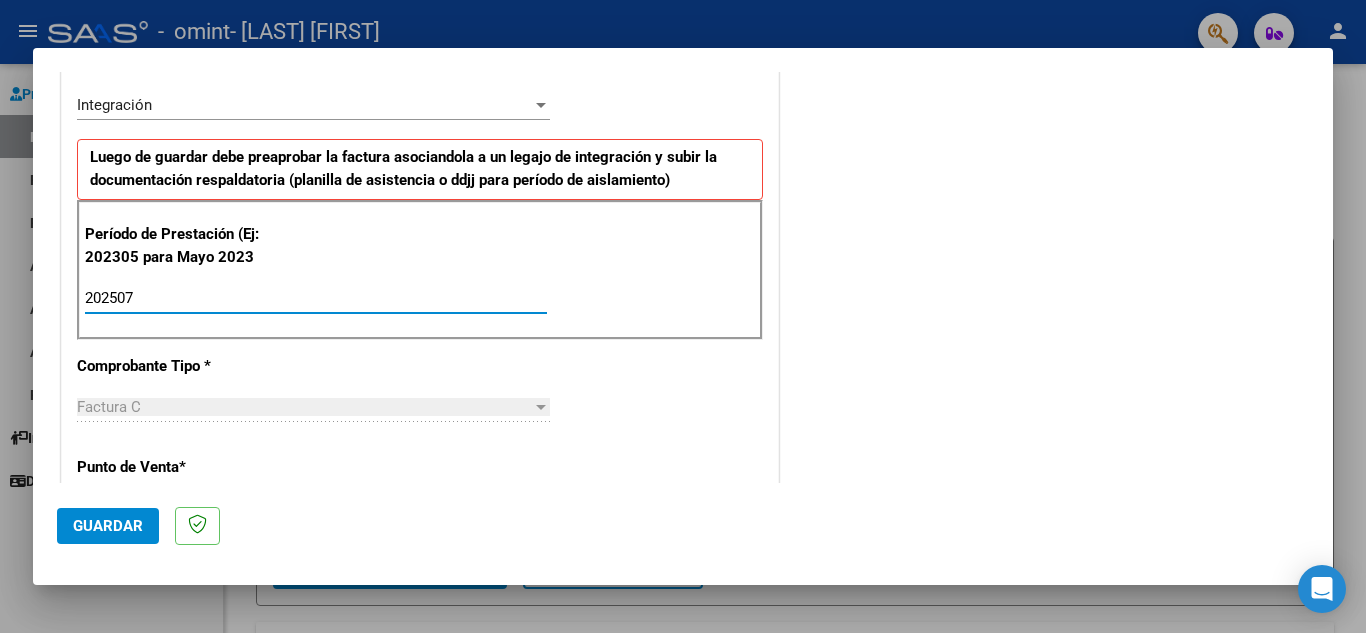 type on "202507" 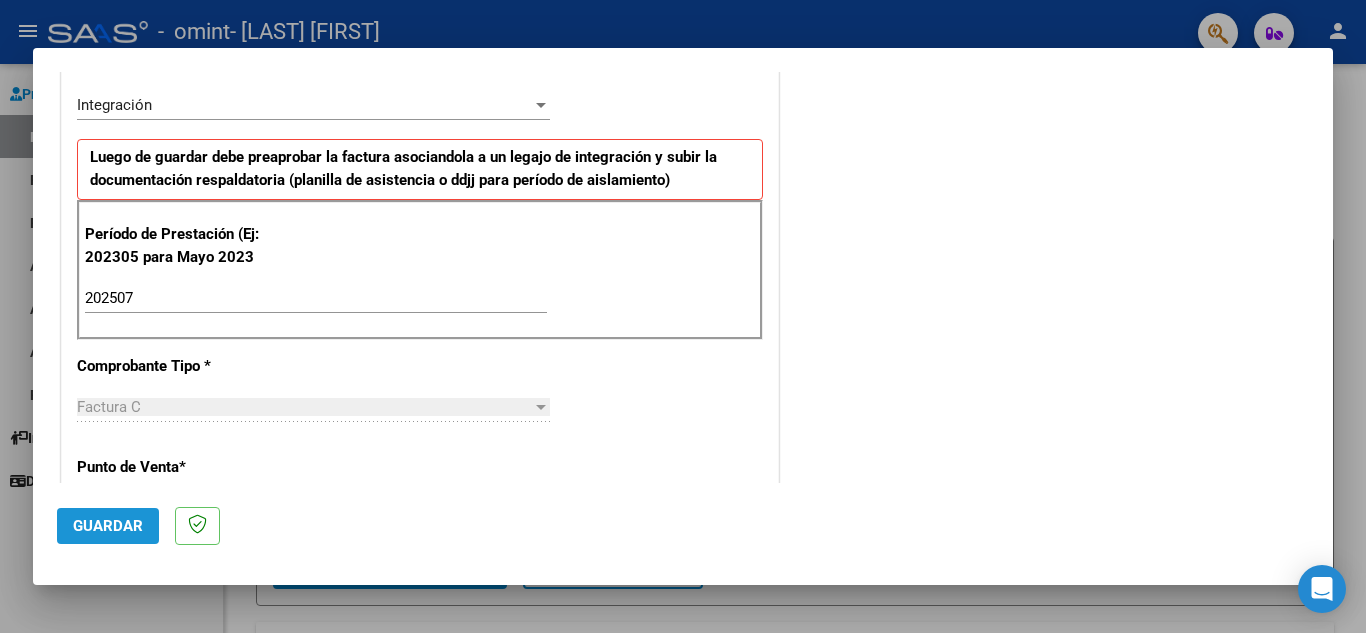 click on "Guardar" 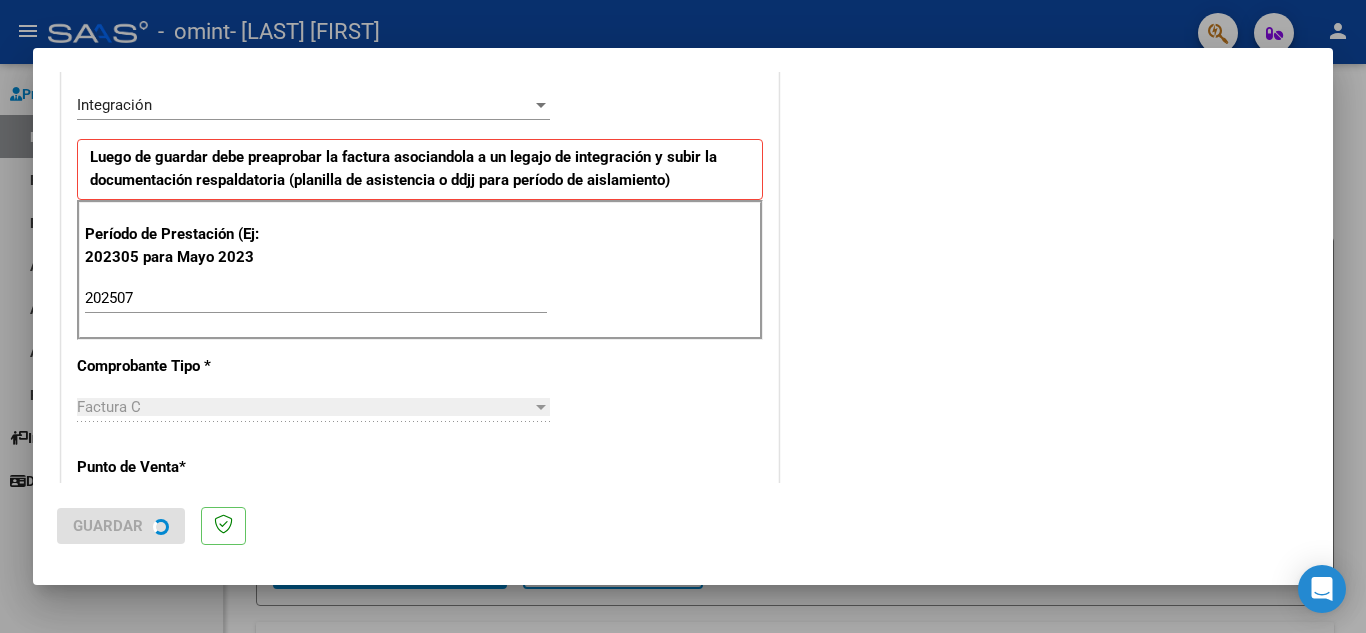scroll, scrollTop: 0, scrollLeft: 0, axis: both 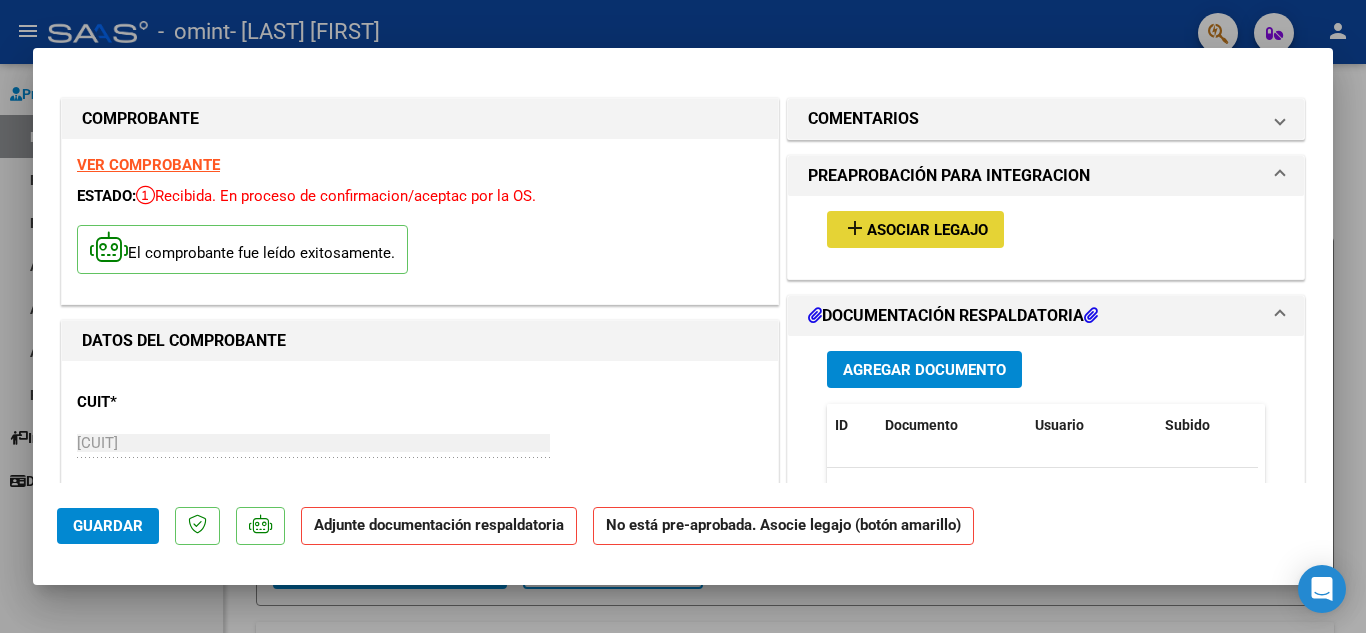 click on "Asociar Legajo" at bounding box center (927, 230) 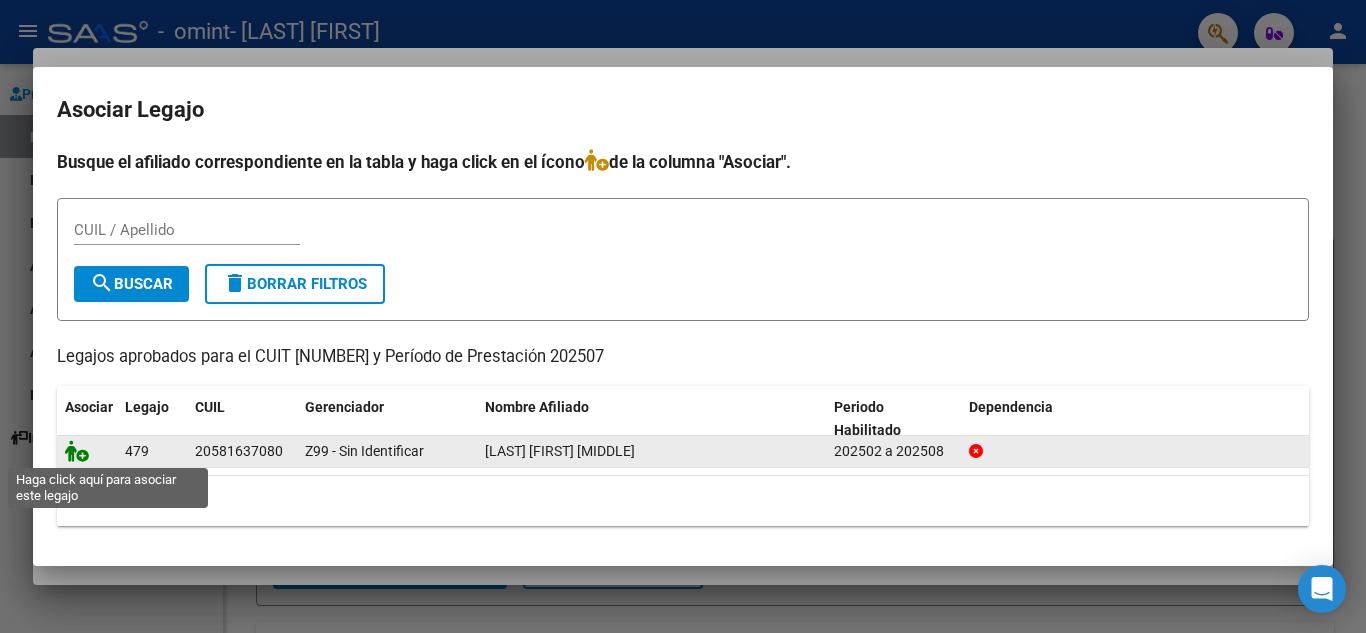 click 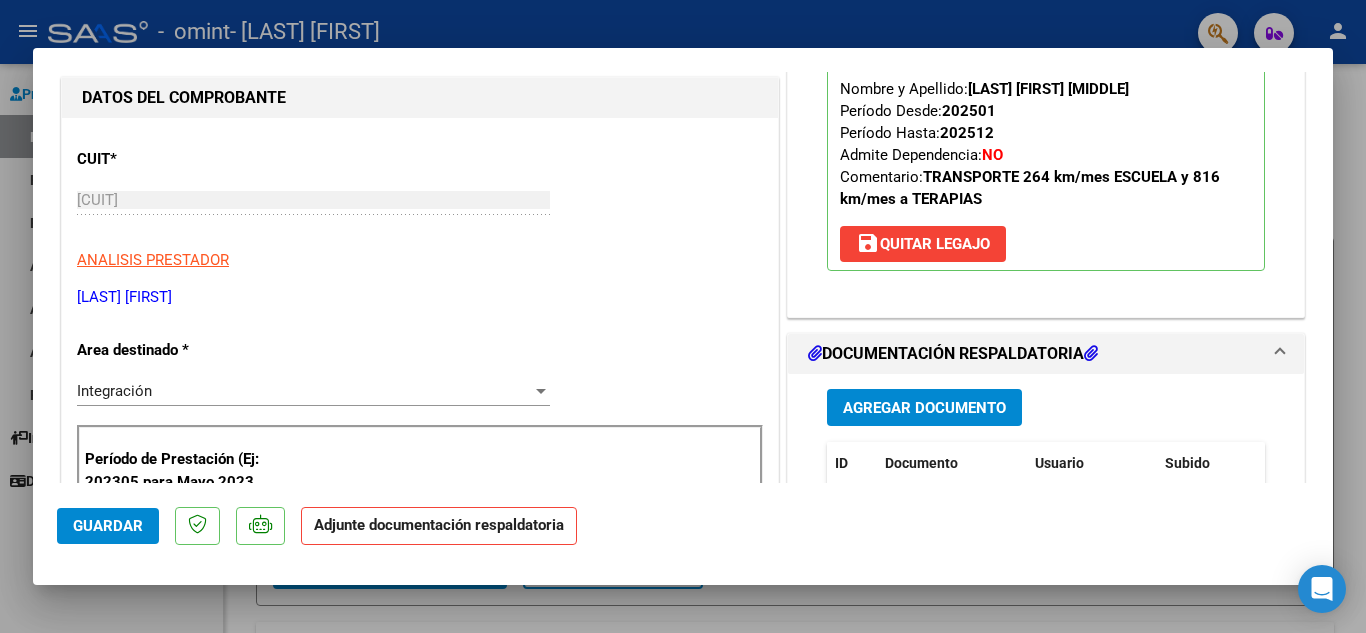 scroll, scrollTop: 248, scrollLeft: 0, axis: vertical 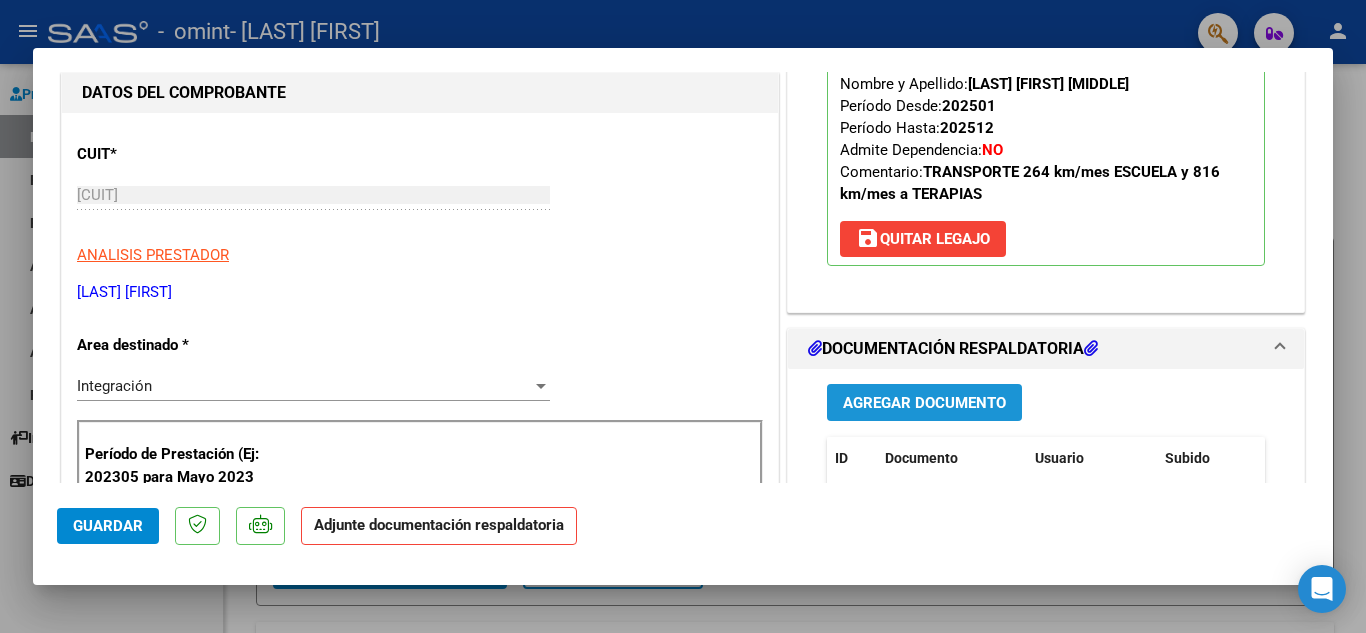 click on "Agregar Documento" at bounding box center [924, 403] 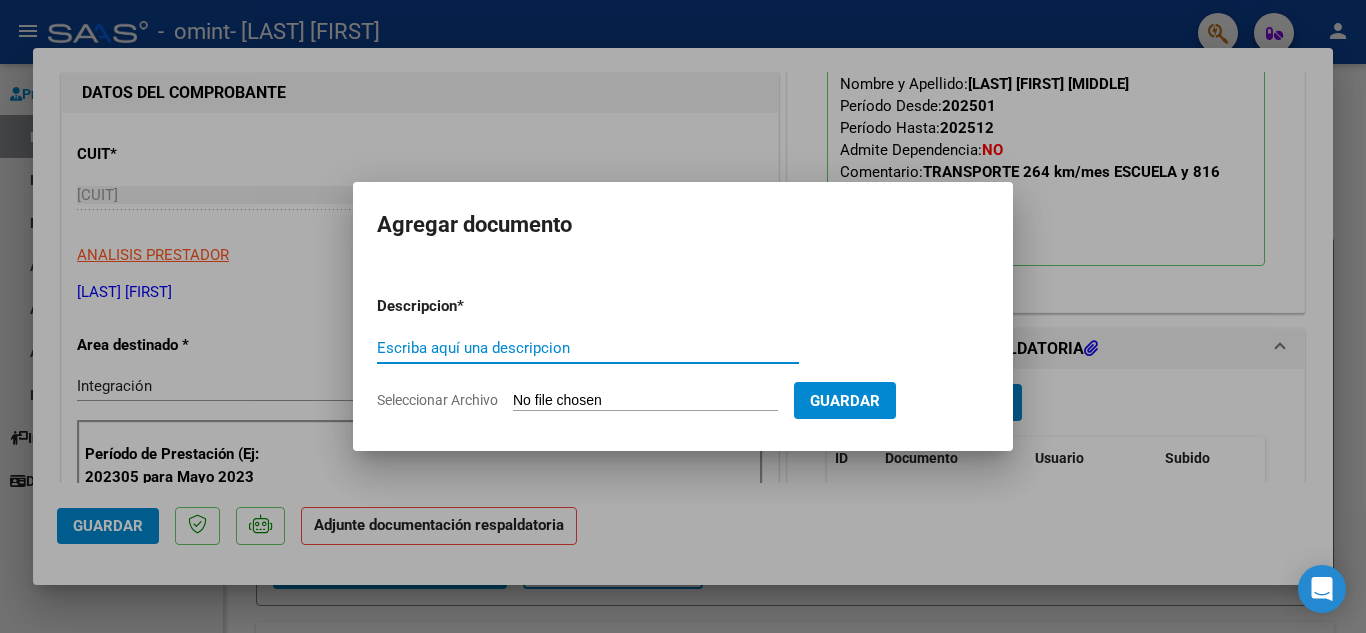 click on "Guardar" at bounding box center [845, 400] 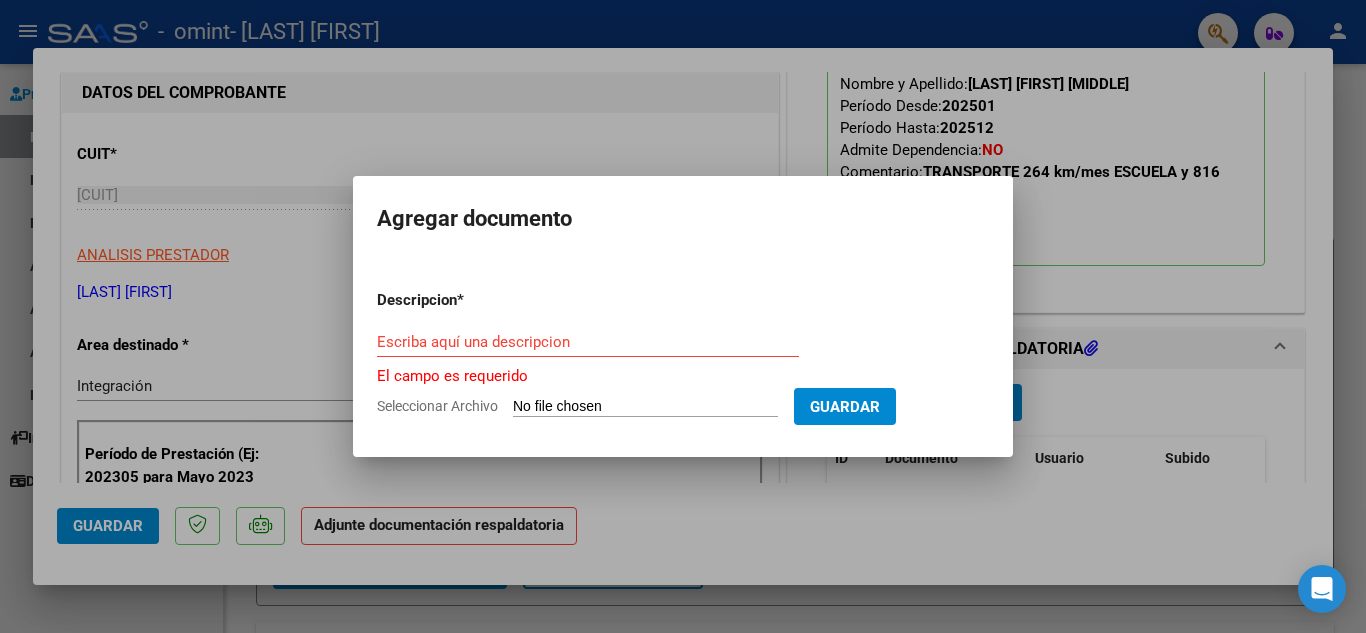 type 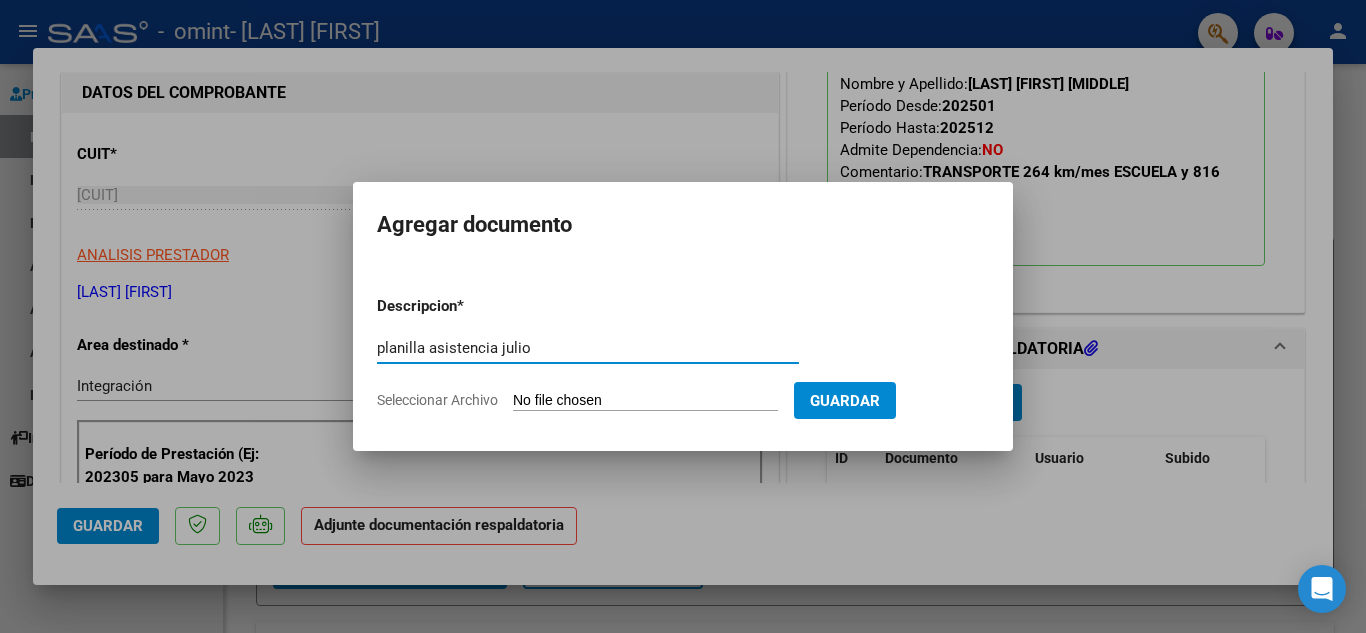 type on "planilla asistencia julio" 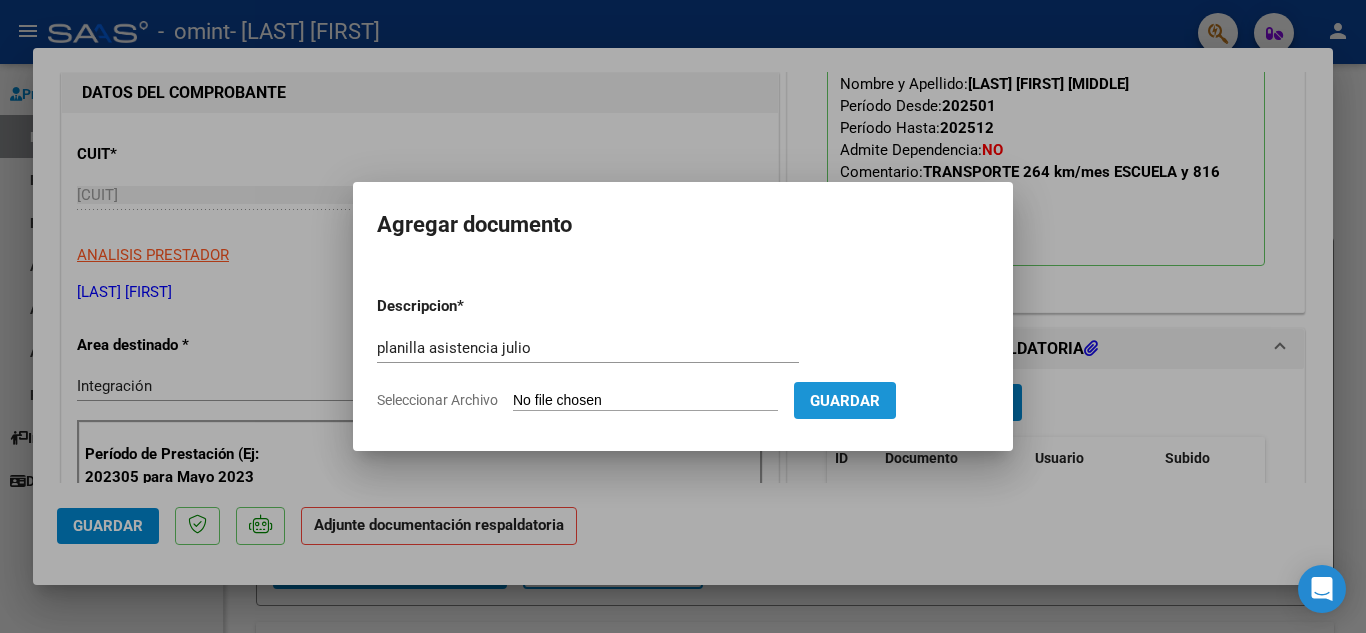 click on "Guardar" at bounding box center [845, 401] 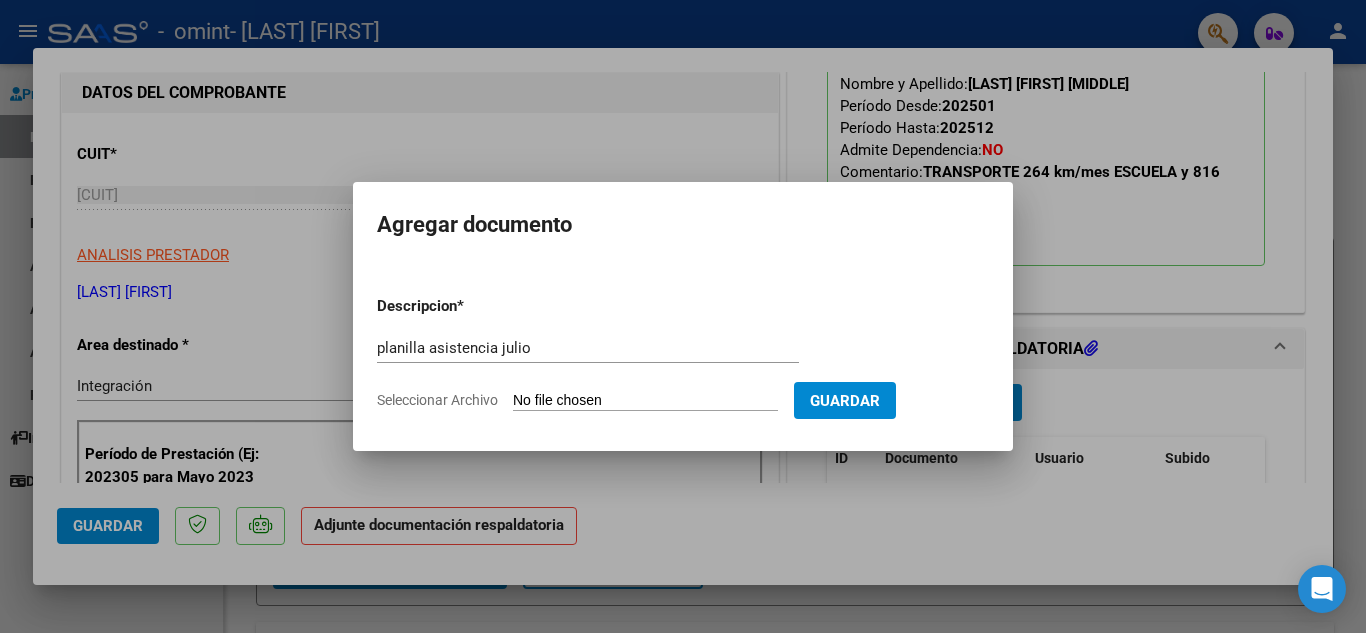 click on "Seleccionar Archivo" at bounding box center (645, 401) 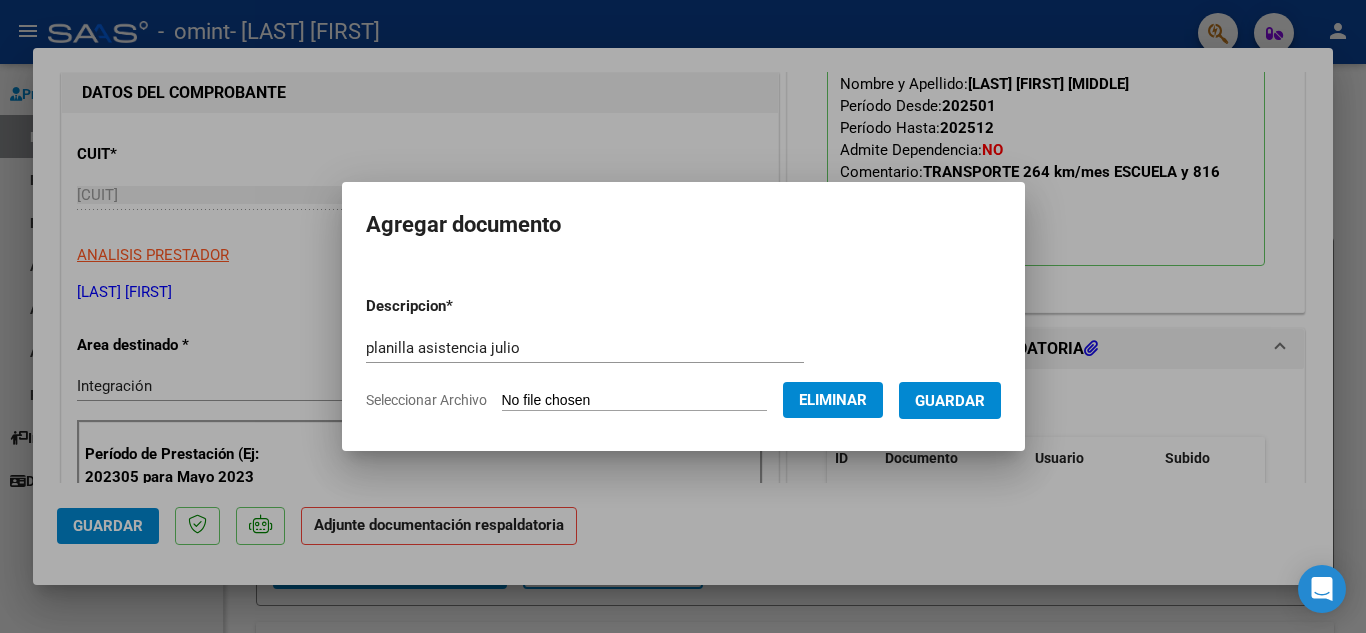 click on "Guardar" at bounding box center (950, 401) 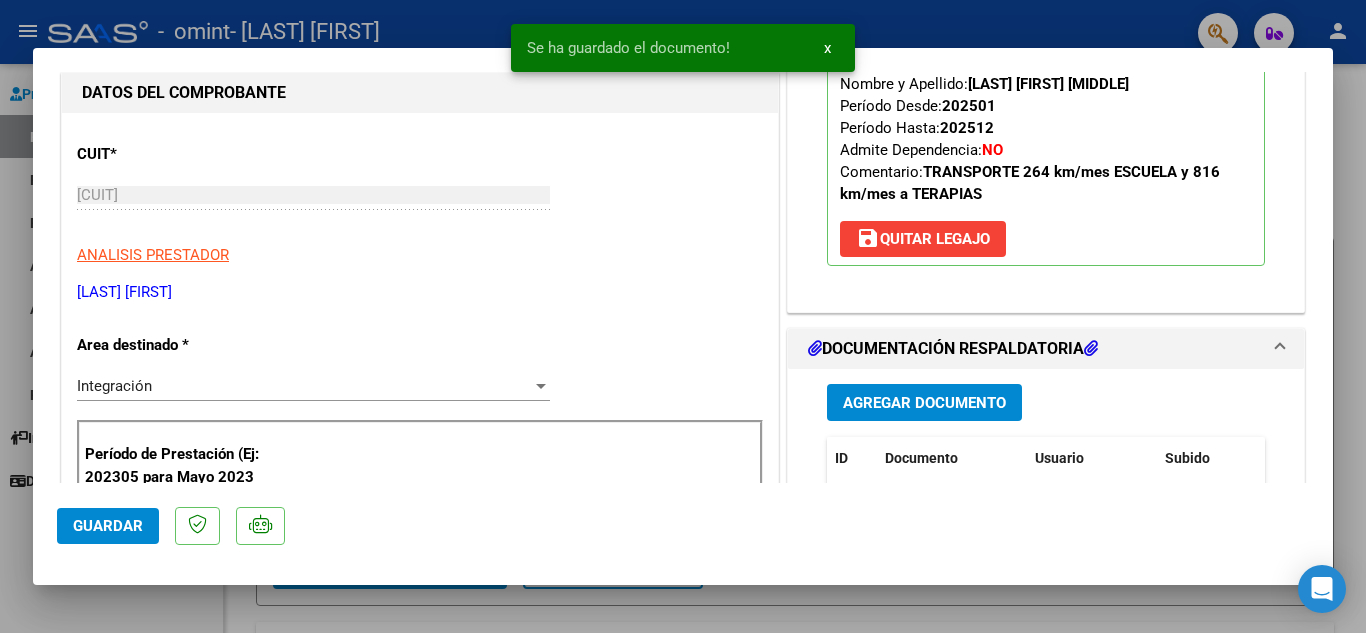click on "DOCUMENTACIÓN RESPALDATORIA" at bounding box center (953, 349) 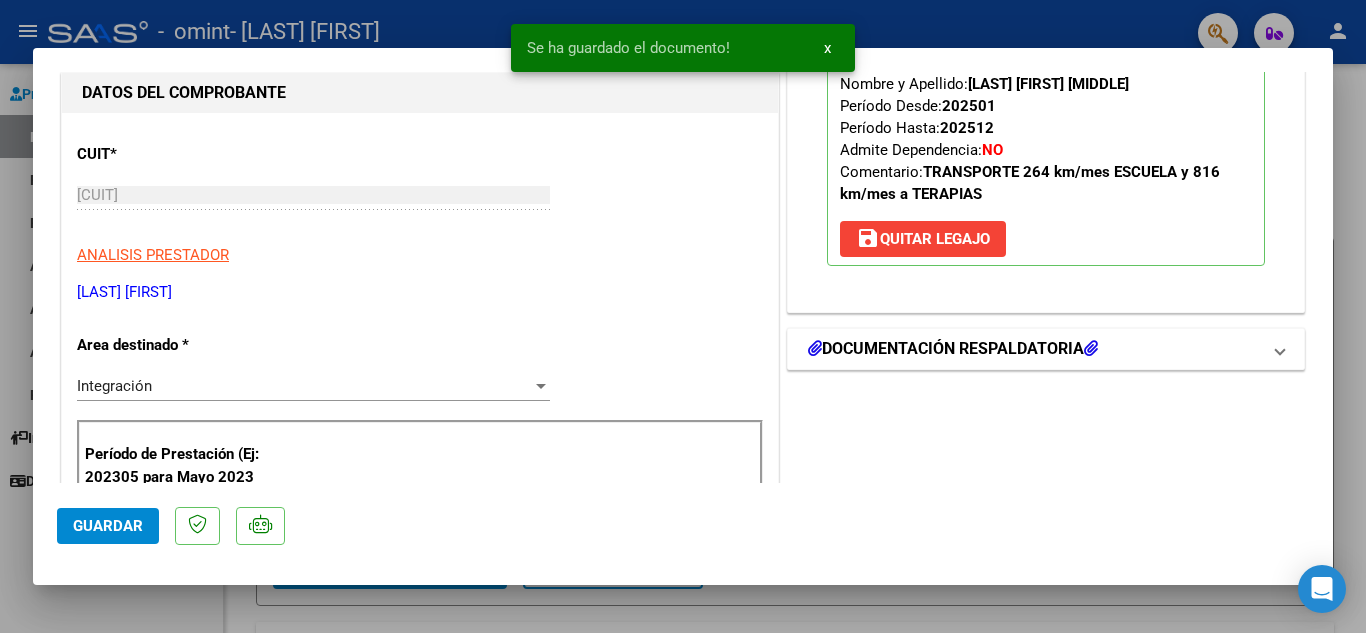 click on "DOCUMENTACIÓN RESPALDATORIA" at bounding box center (953, 349) 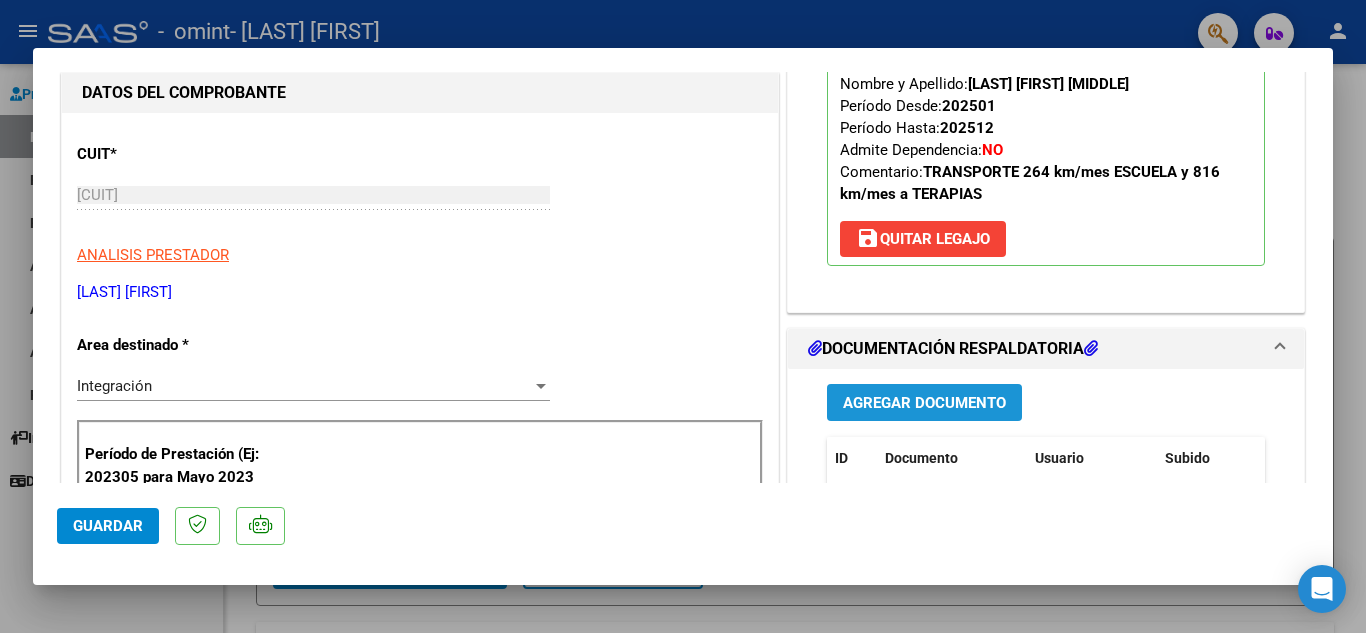 click on "Agregar Documento" at bounding box center (924, 403) 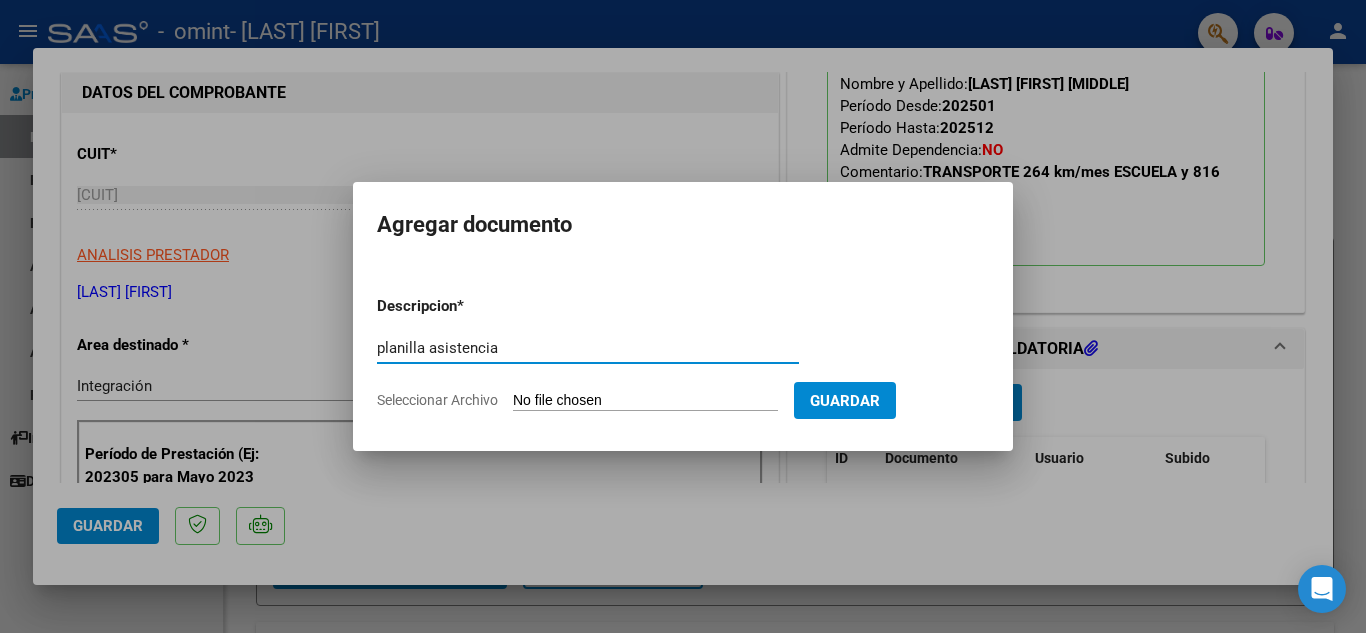 type on "planilla asistencia" 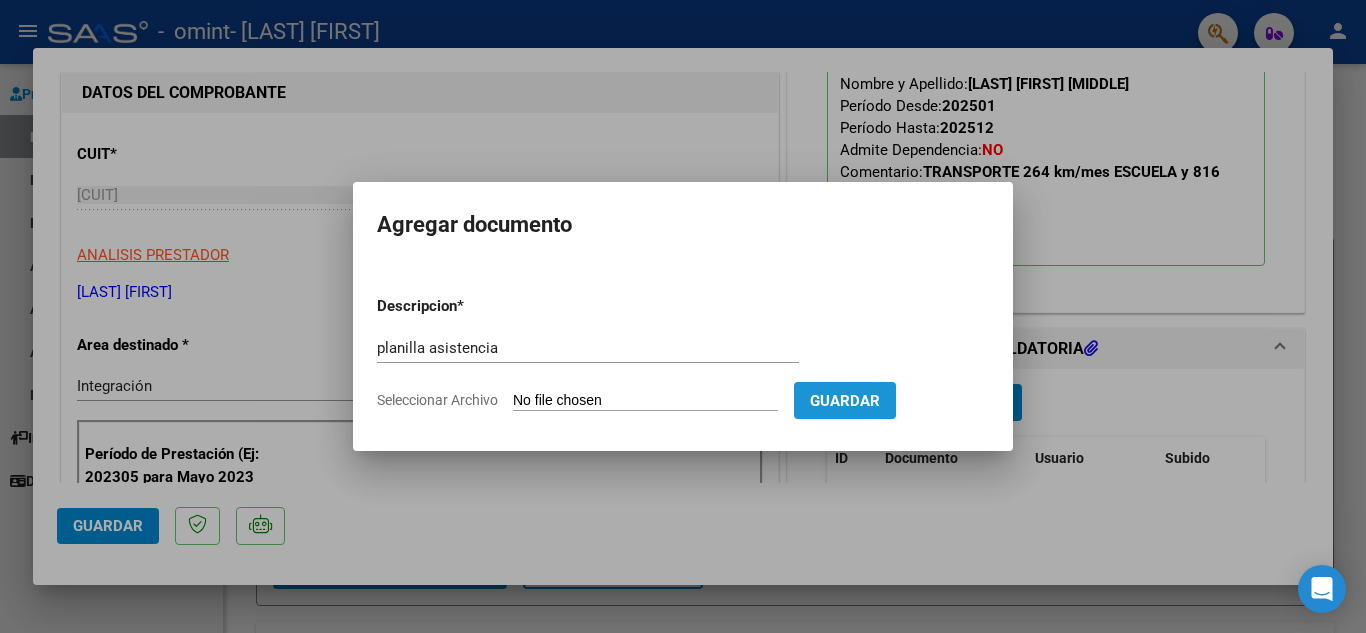 click on "Guardar" at bounding box center [845, 401] 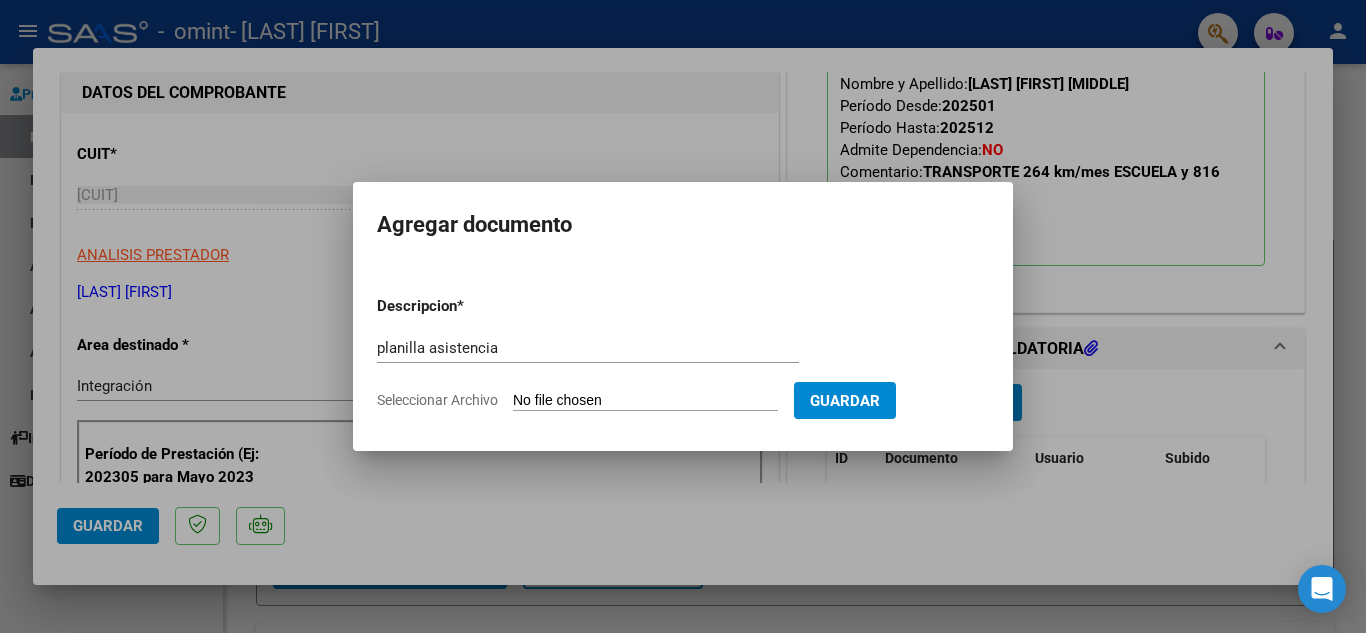 click on "Seleccionar Archivo" at bounding box center [645, 401] 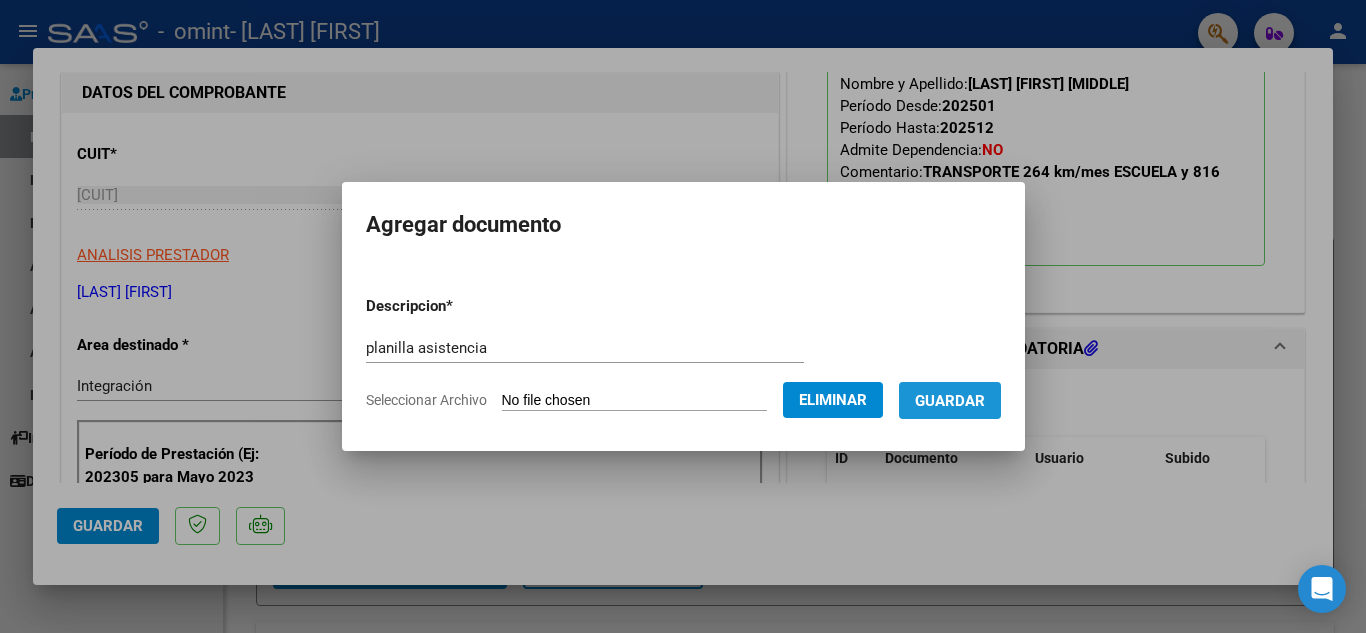 click on "Guardar" at bounding box center [950, 401] 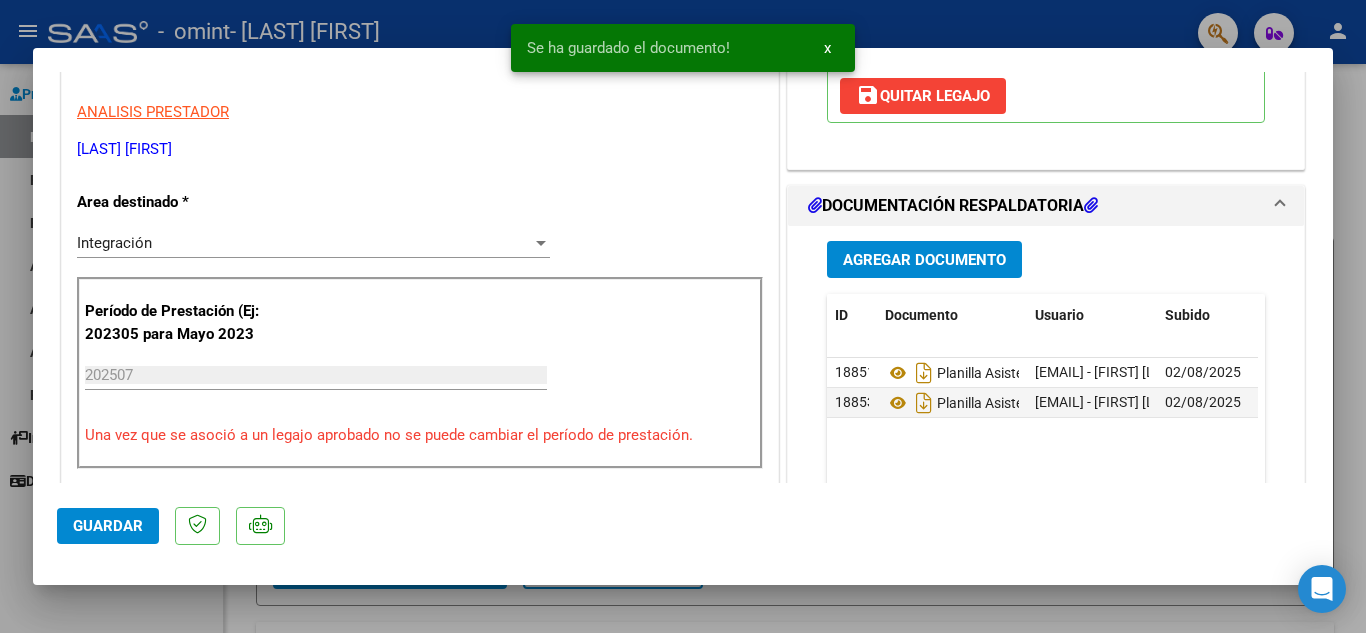 scroll, scrollTop: 401, scrollLeft: 0, axis: vertical 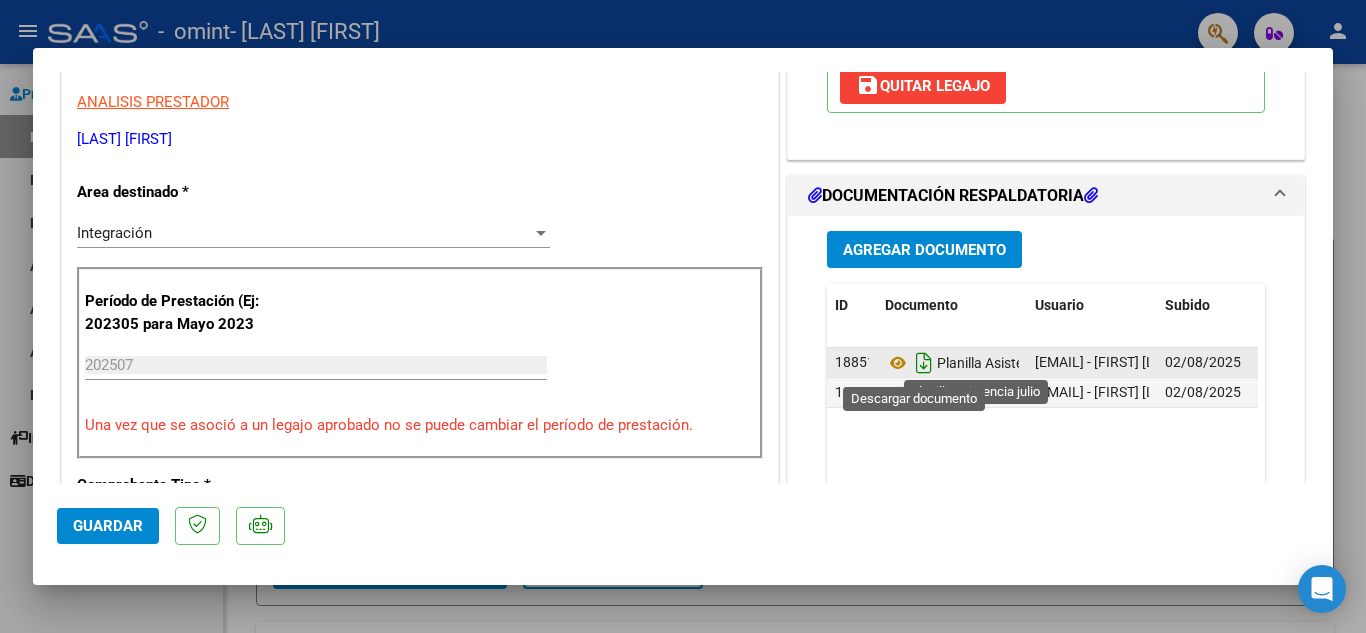 click 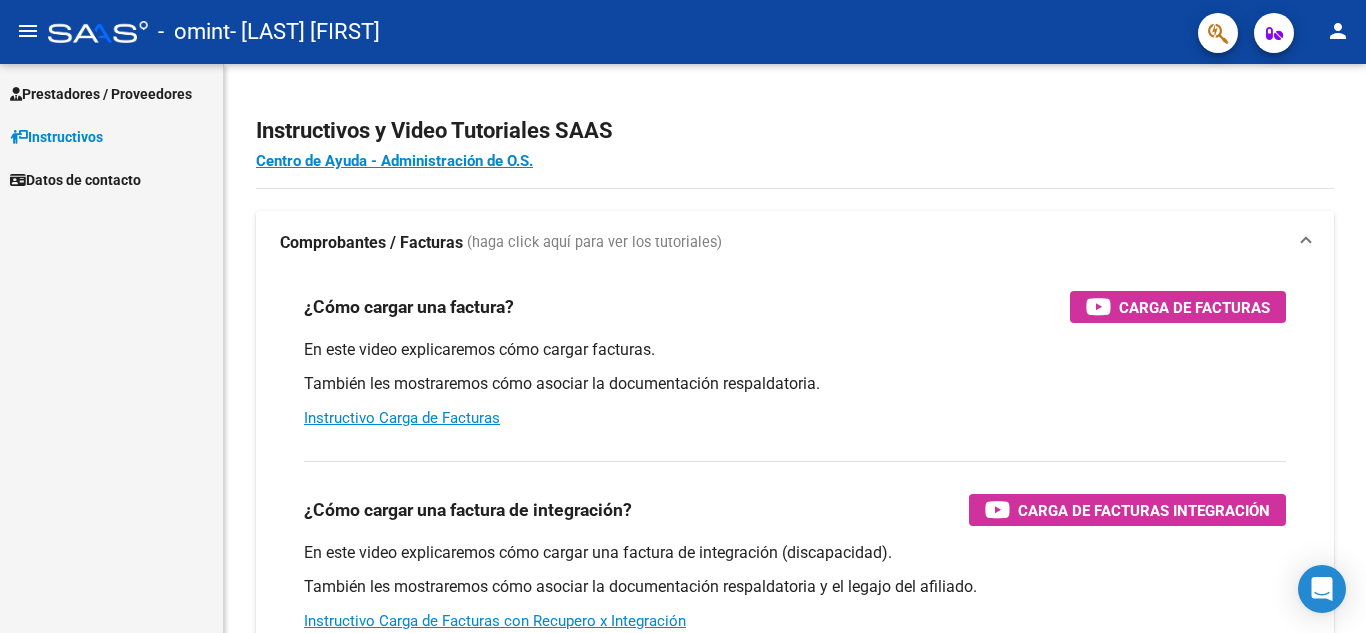 scroll, scrollTop: 0, scrollLeft: 0, axis: both 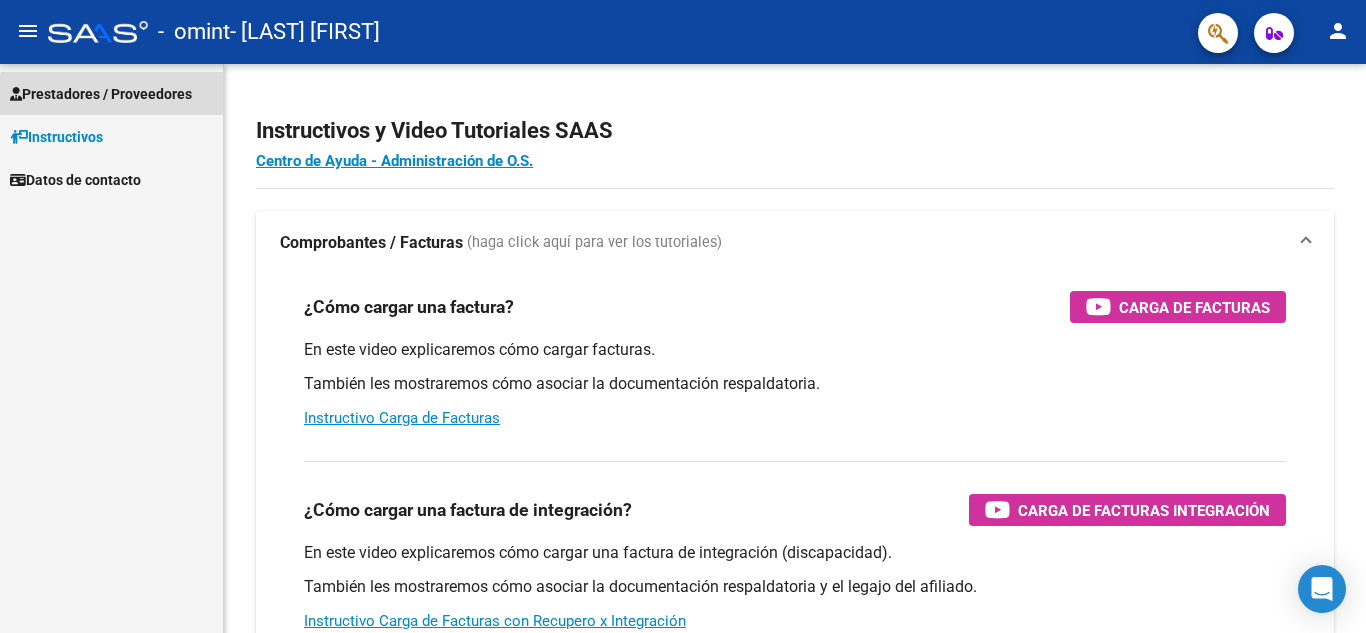 click on "Prestadores / Proveedores" at bounding box center (101, 94) 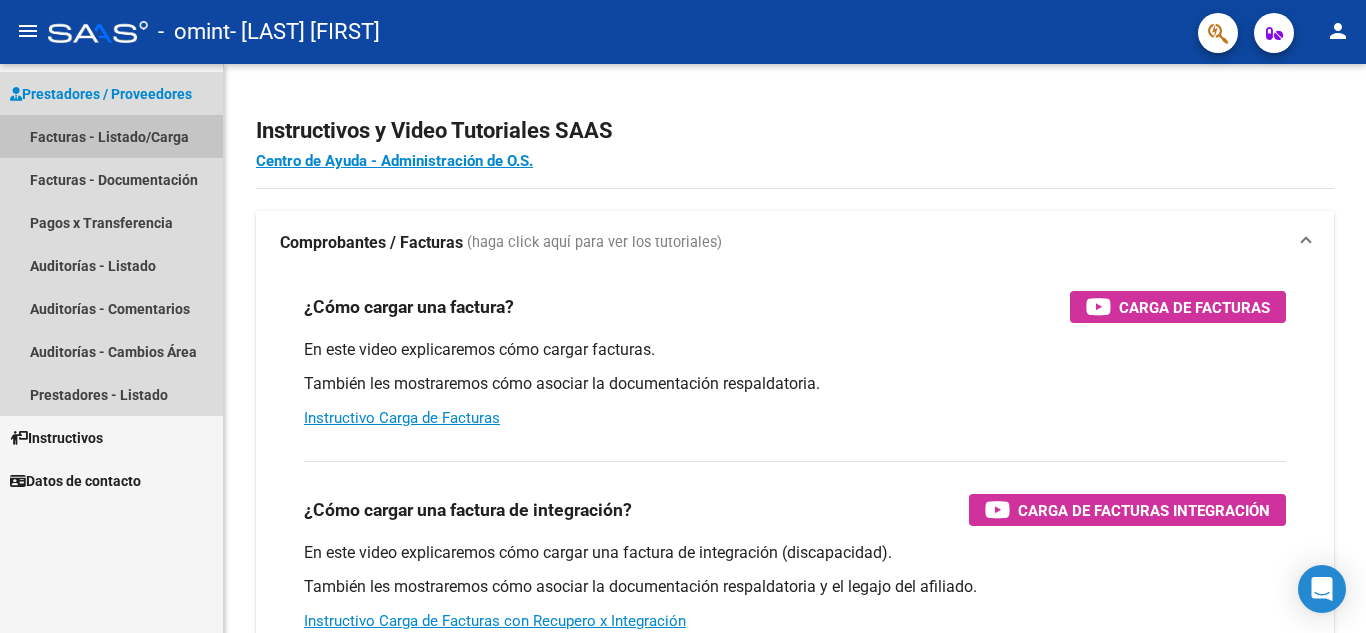 click on "Facturas - Listado/Carga" at bounding box center (111, 136) 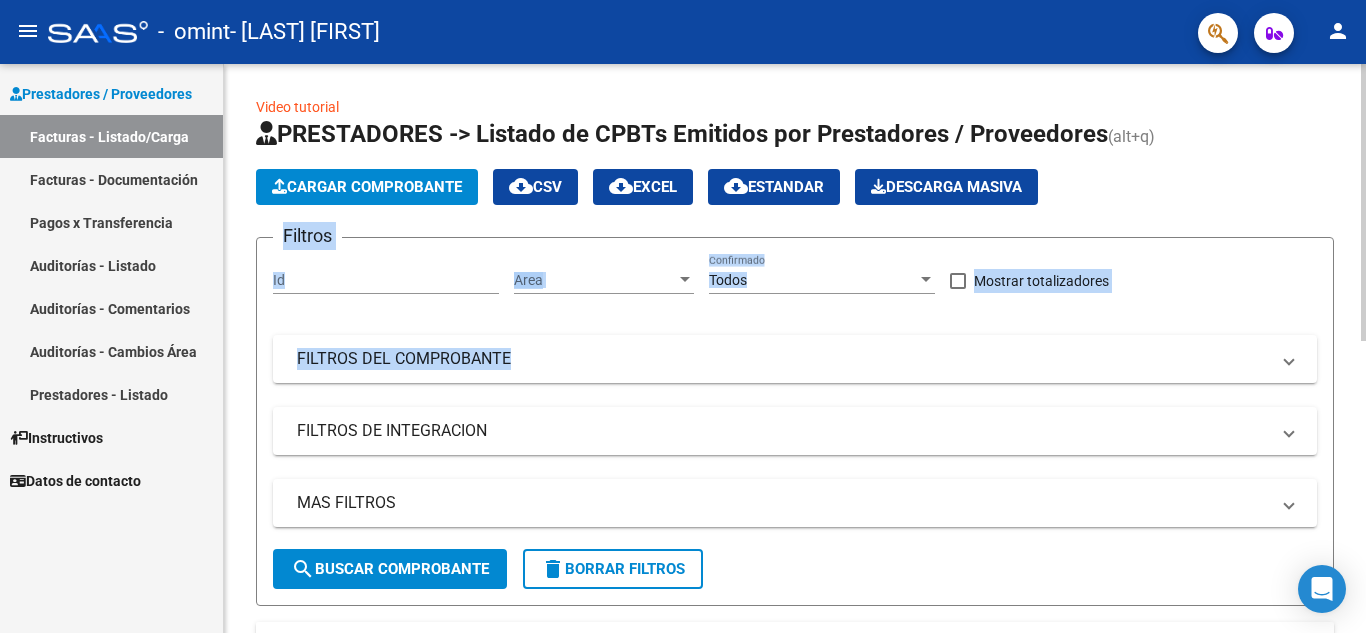 drag, startPoint x: 1360, startPoint y: 126, endPoint x: 1352, endPoint y: 327, distance: 201.15913 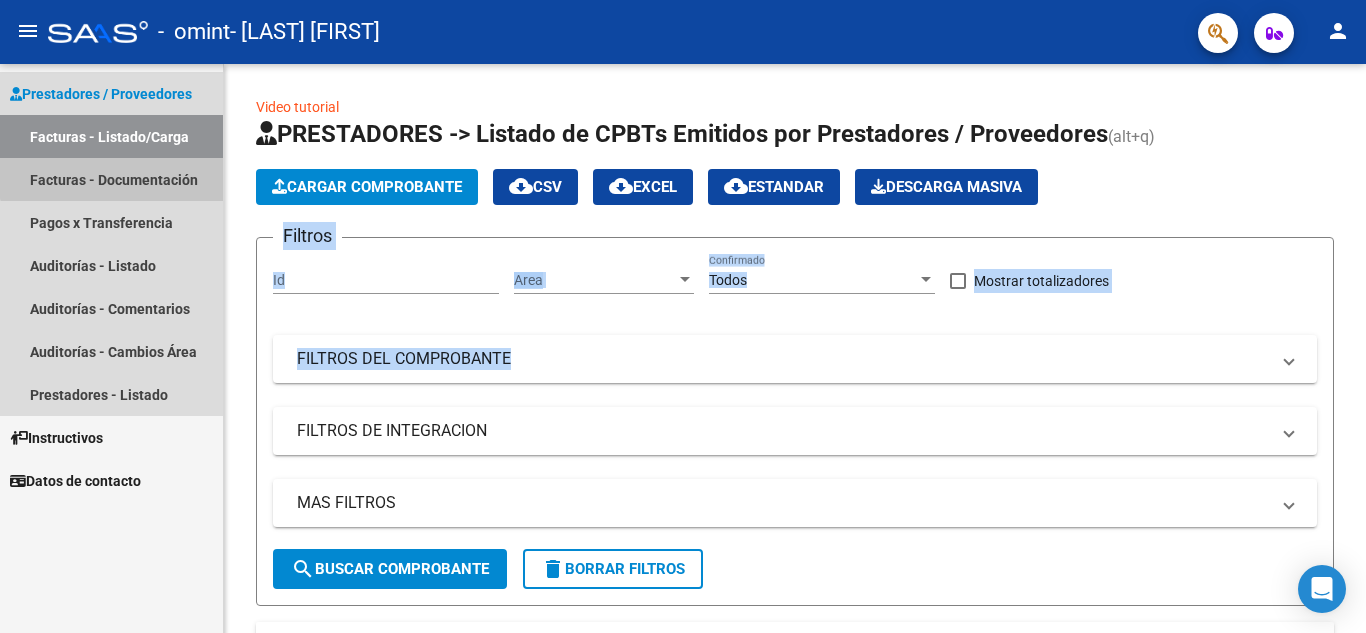 click on "Facturas - Documentación" at bounding box center (111, 179) 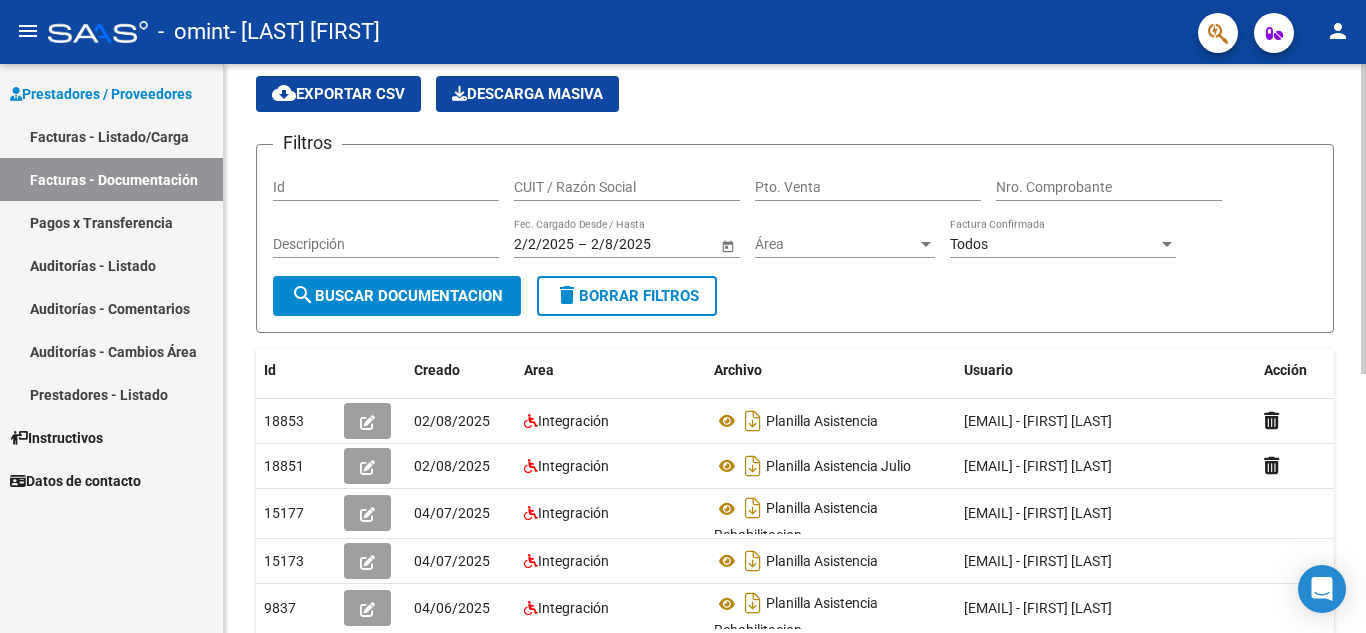 scroll, scrollTop: 70, scrollLeft: 0, axis: vertical 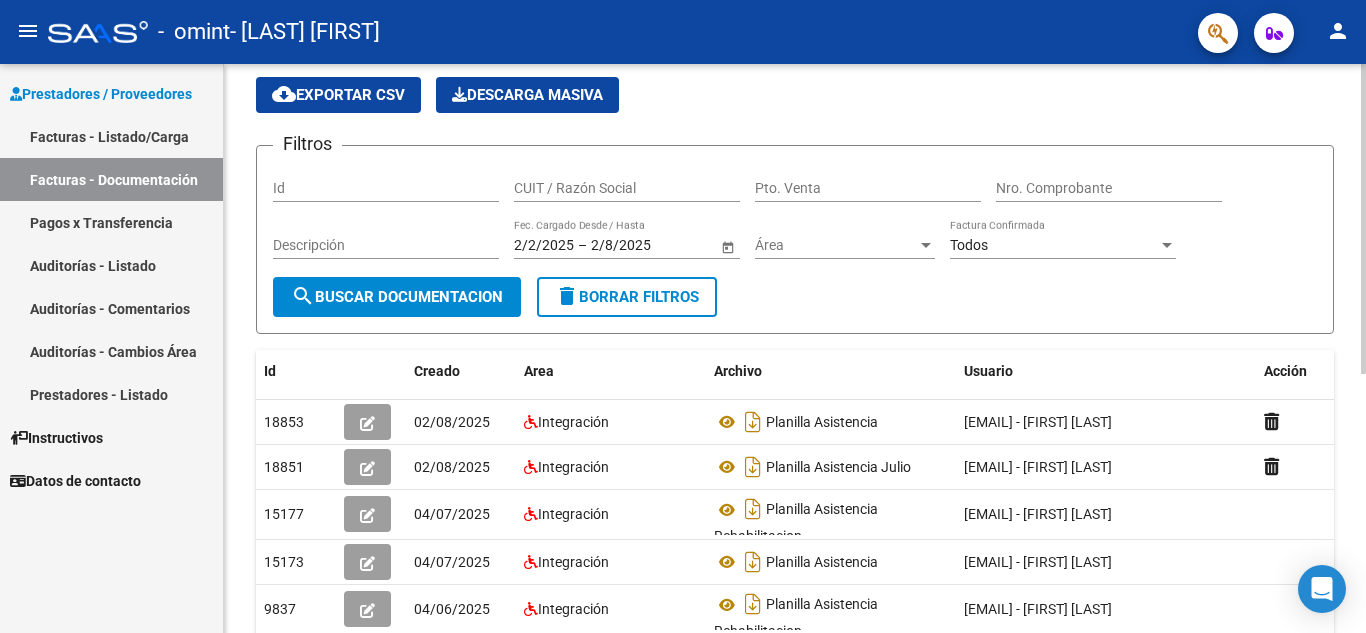 click 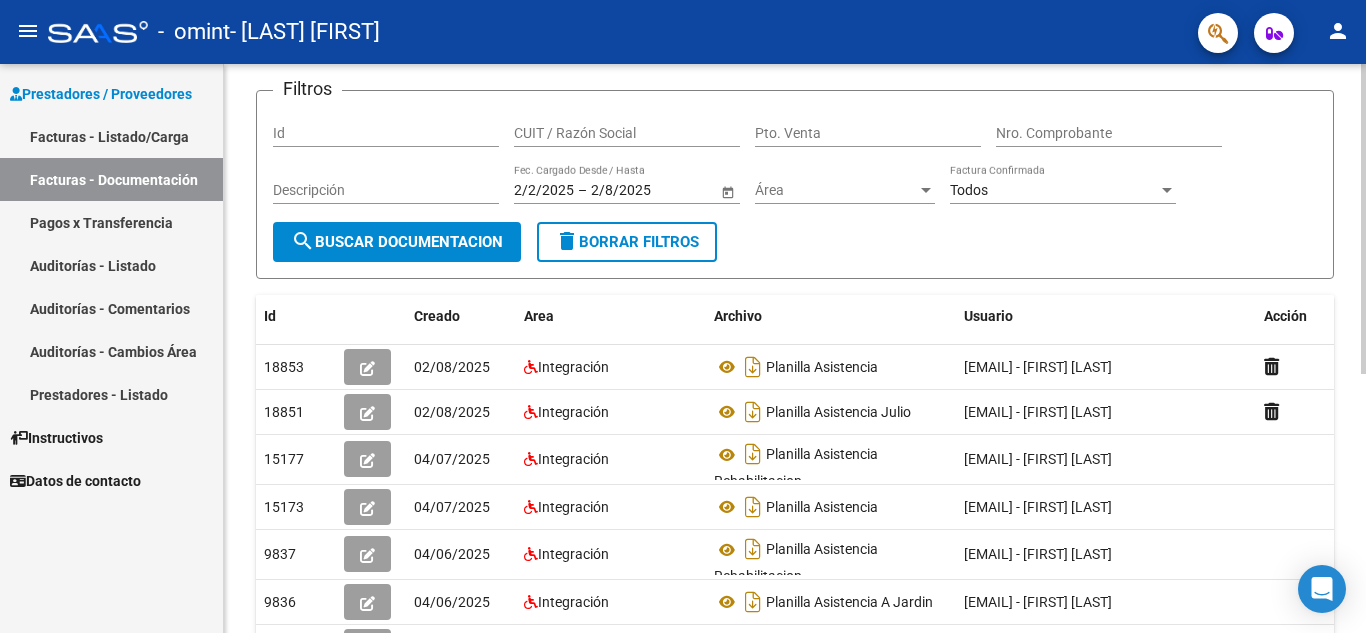 scroll, scrollTop: 145, scrollLeft: 0, axis: vertical 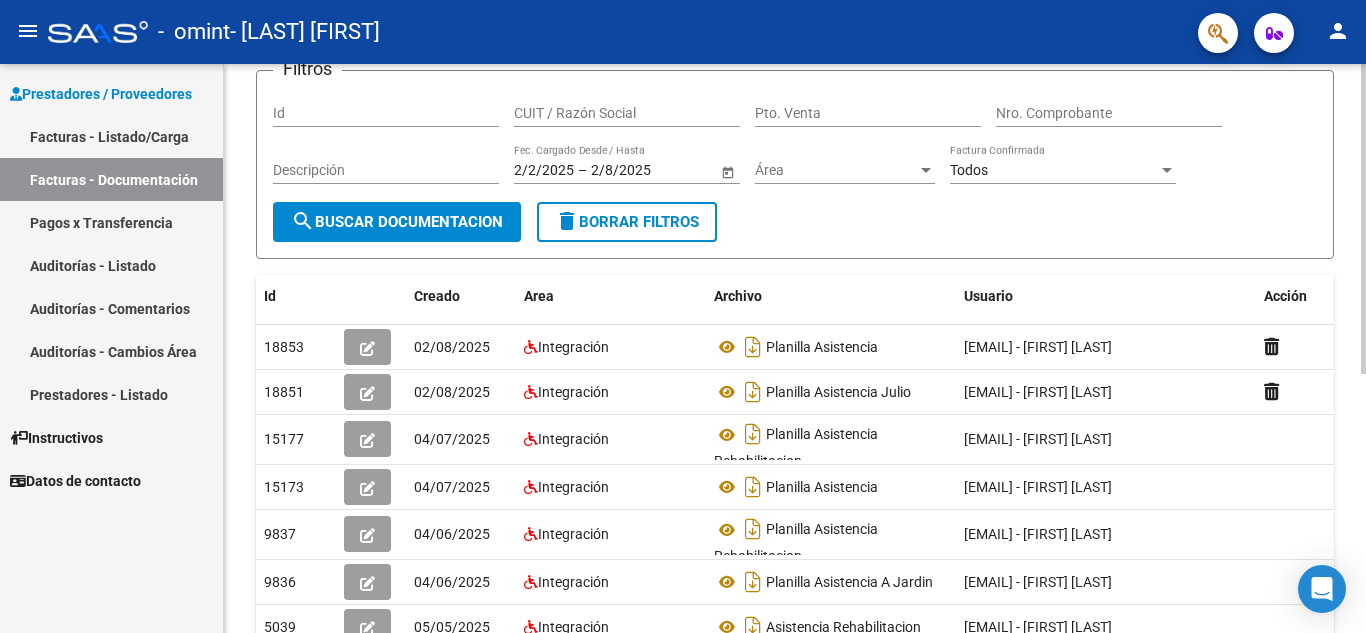 click 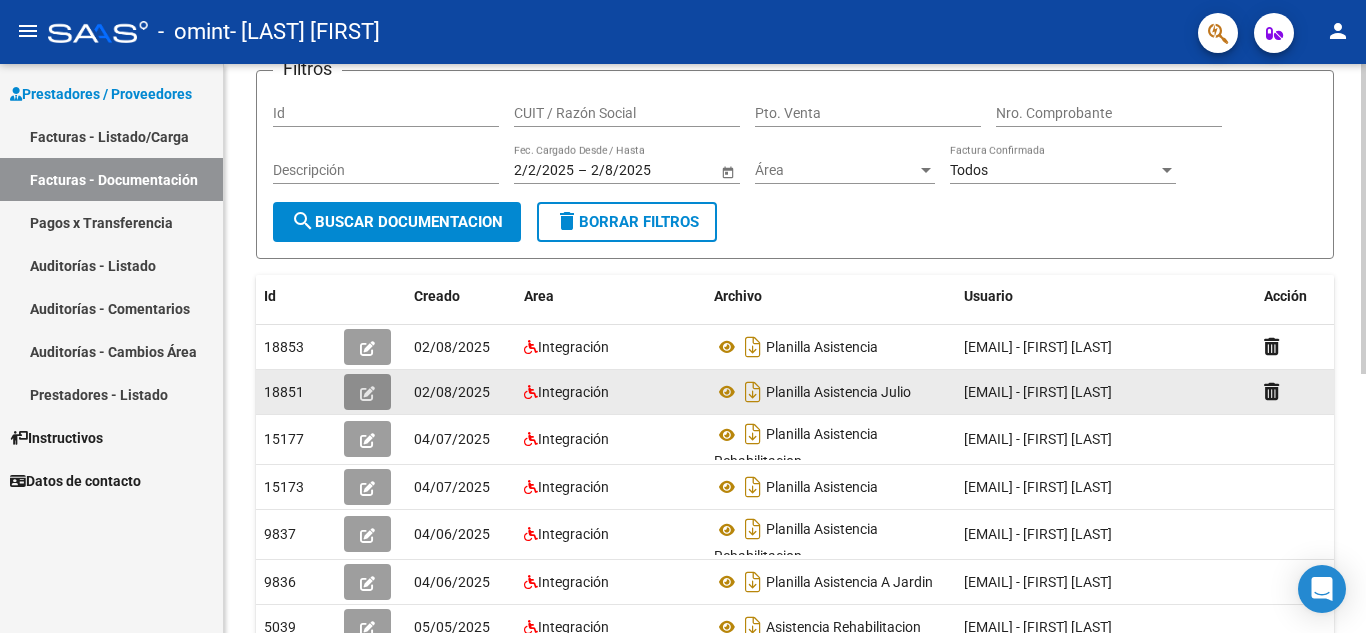 click 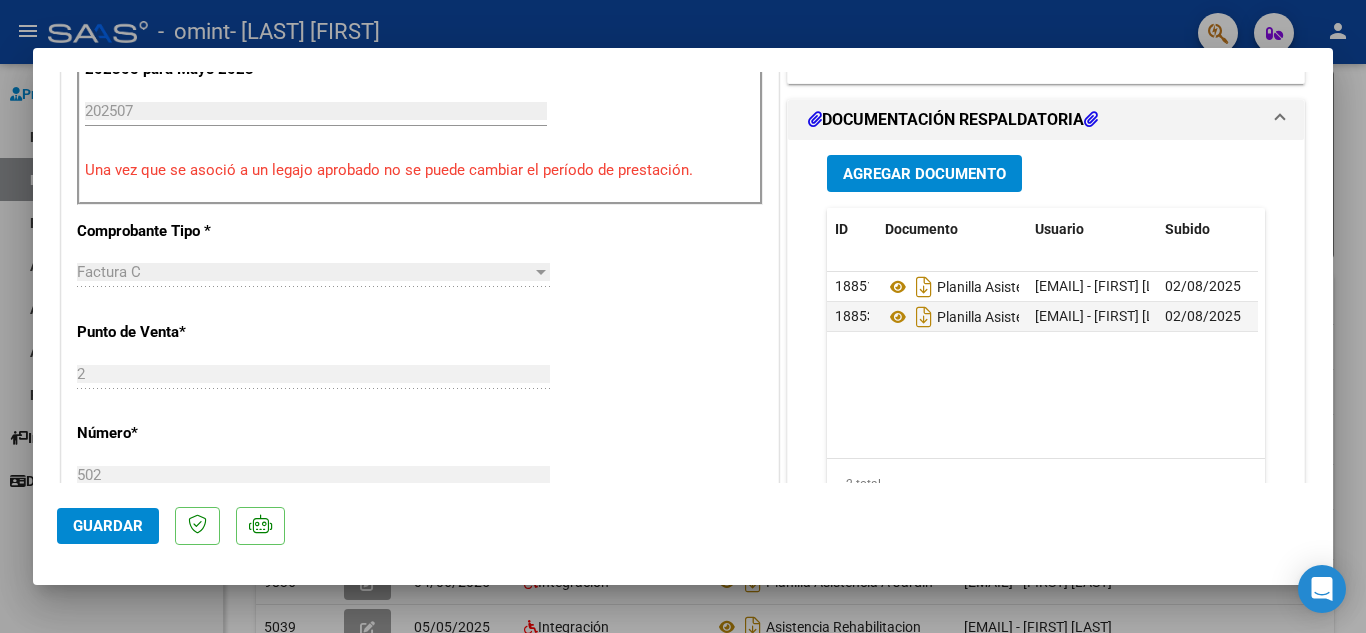 scroll, scrollTop: 614, scrollLeft: 0, axis: vertical 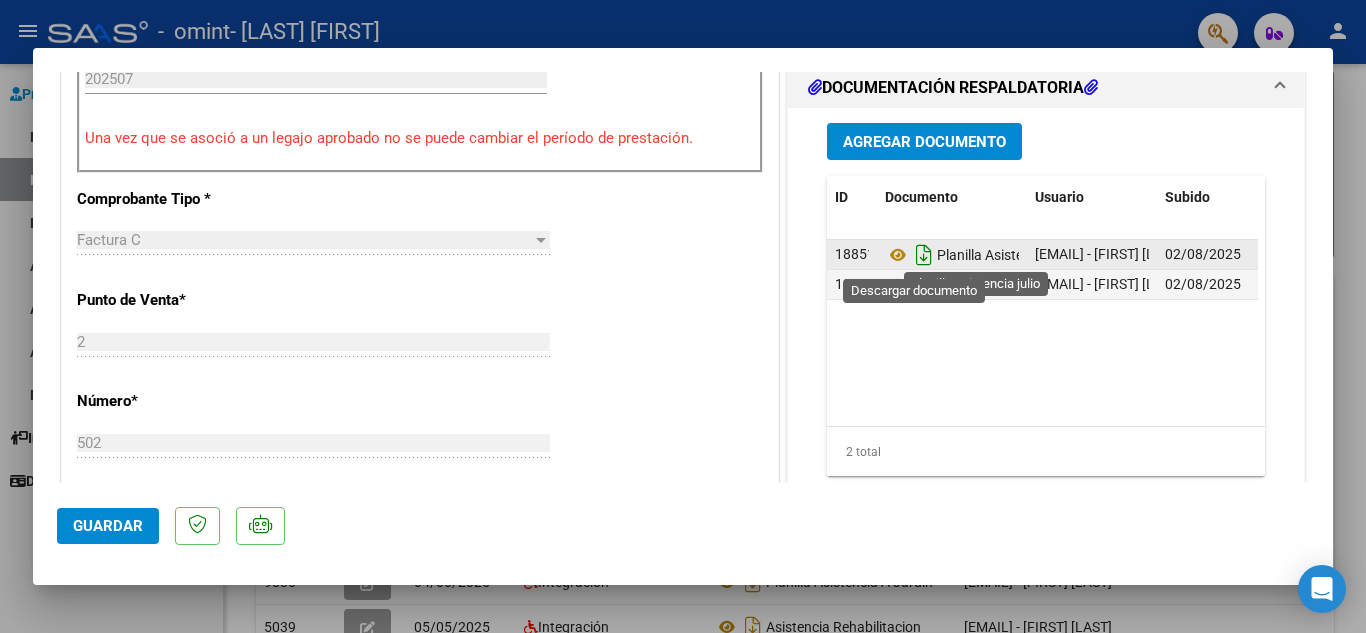 click 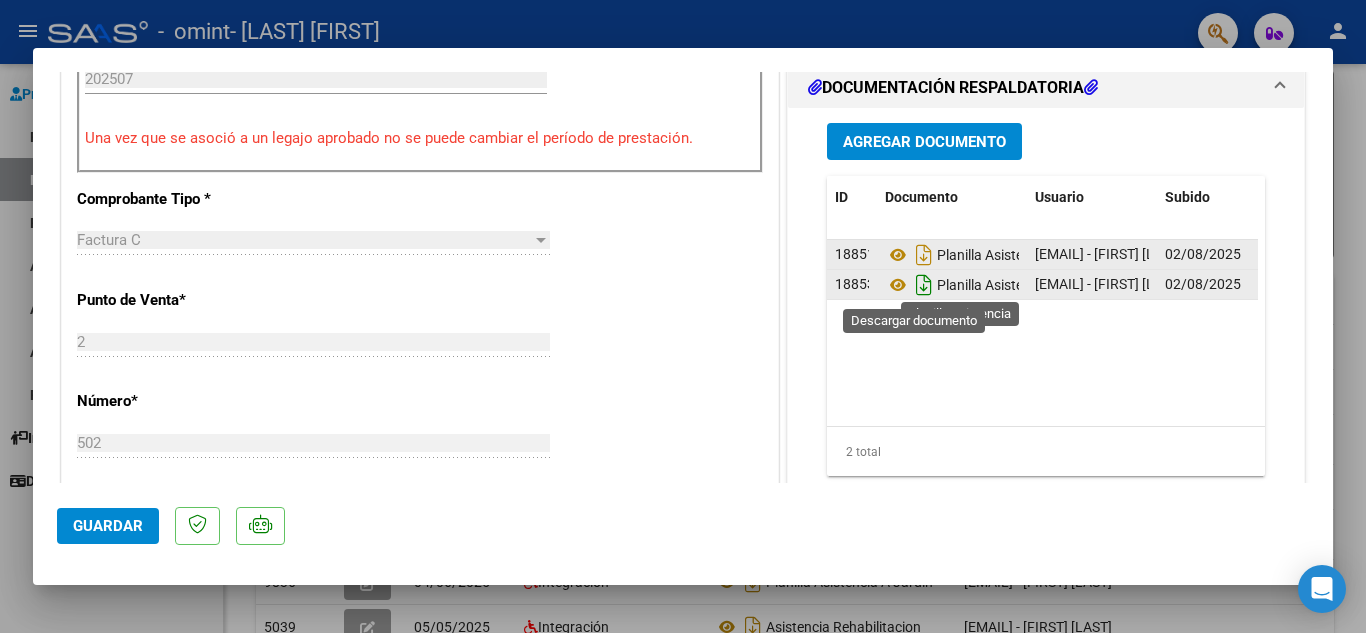 click 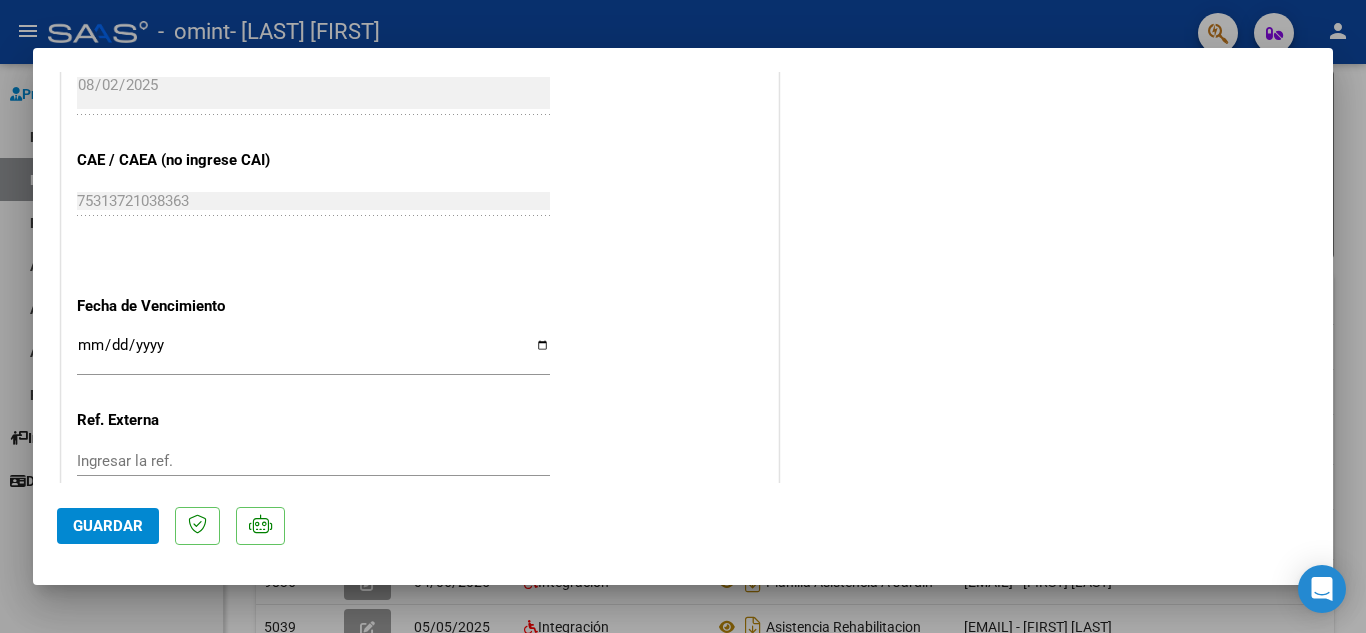 scroll, scrollTop: 1177, scrollLeft: 0, axis: vertical 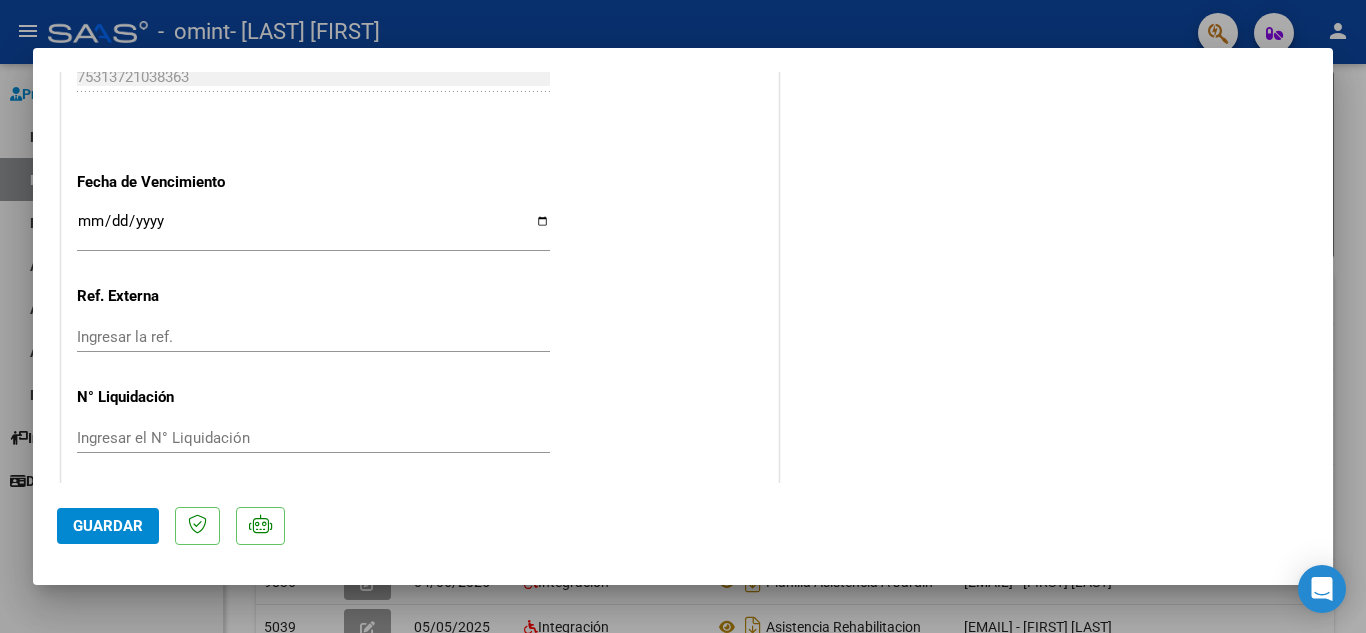 click on "Ingresar la fecha" at bounding box center [313, 229] 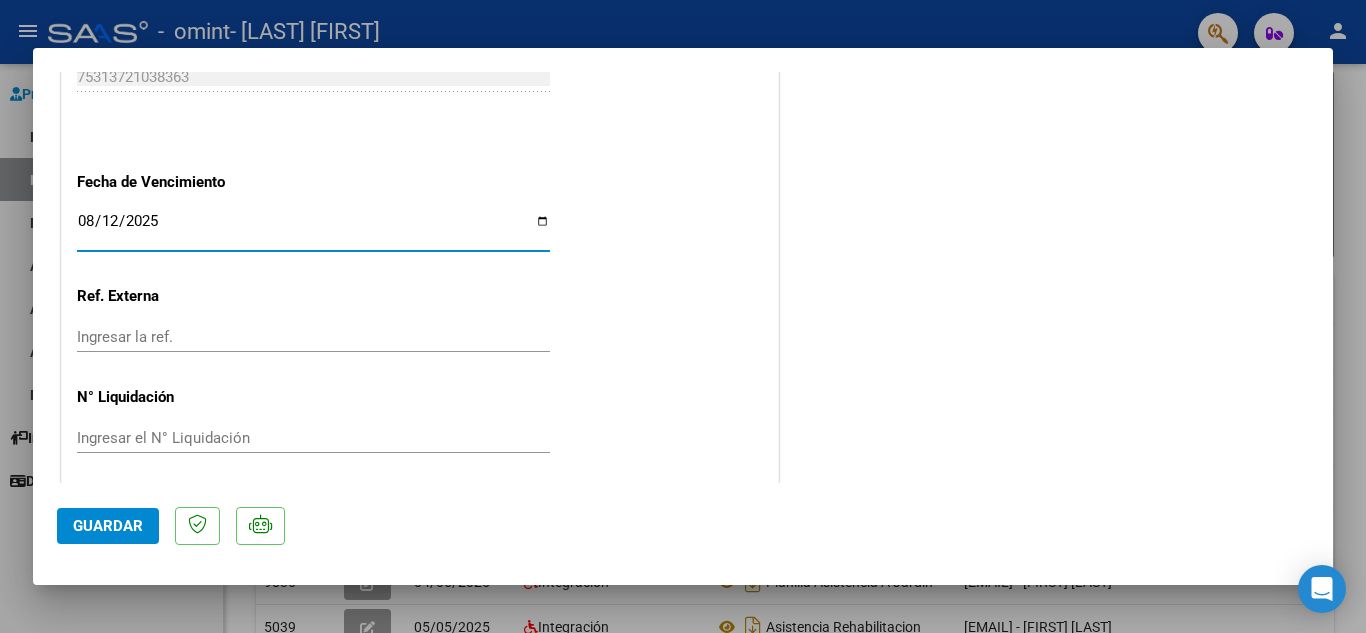 type on "2025-08-12" 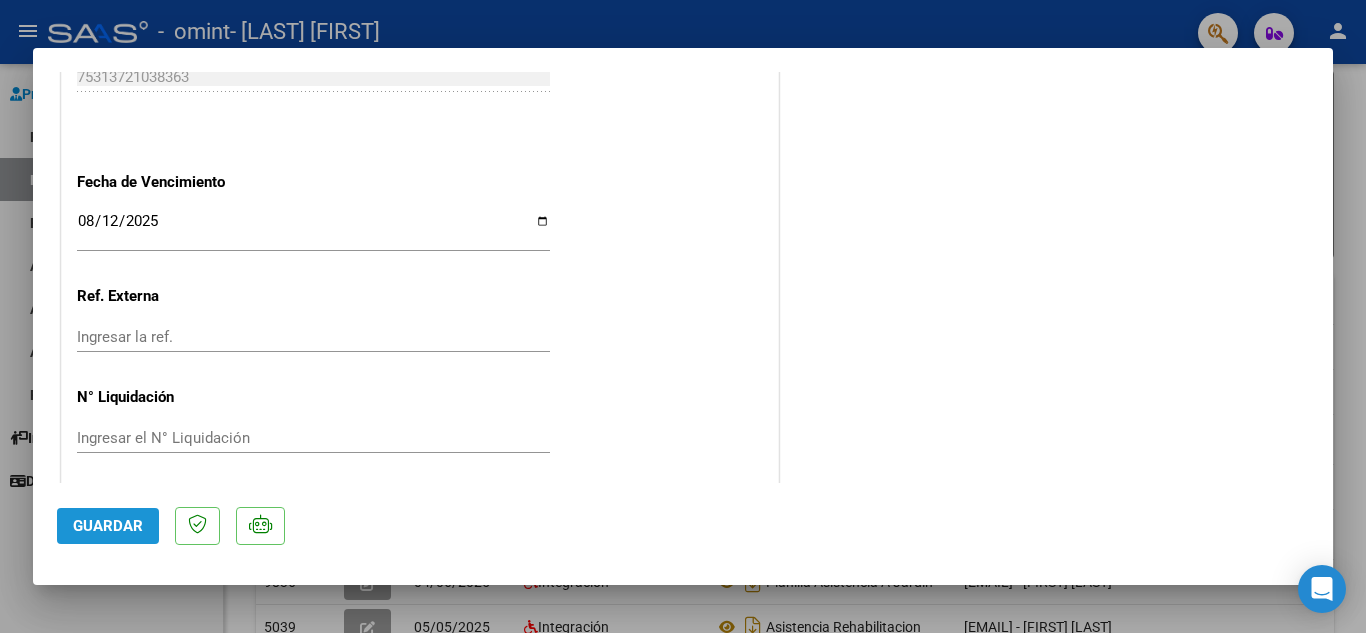 click on "Guardar" 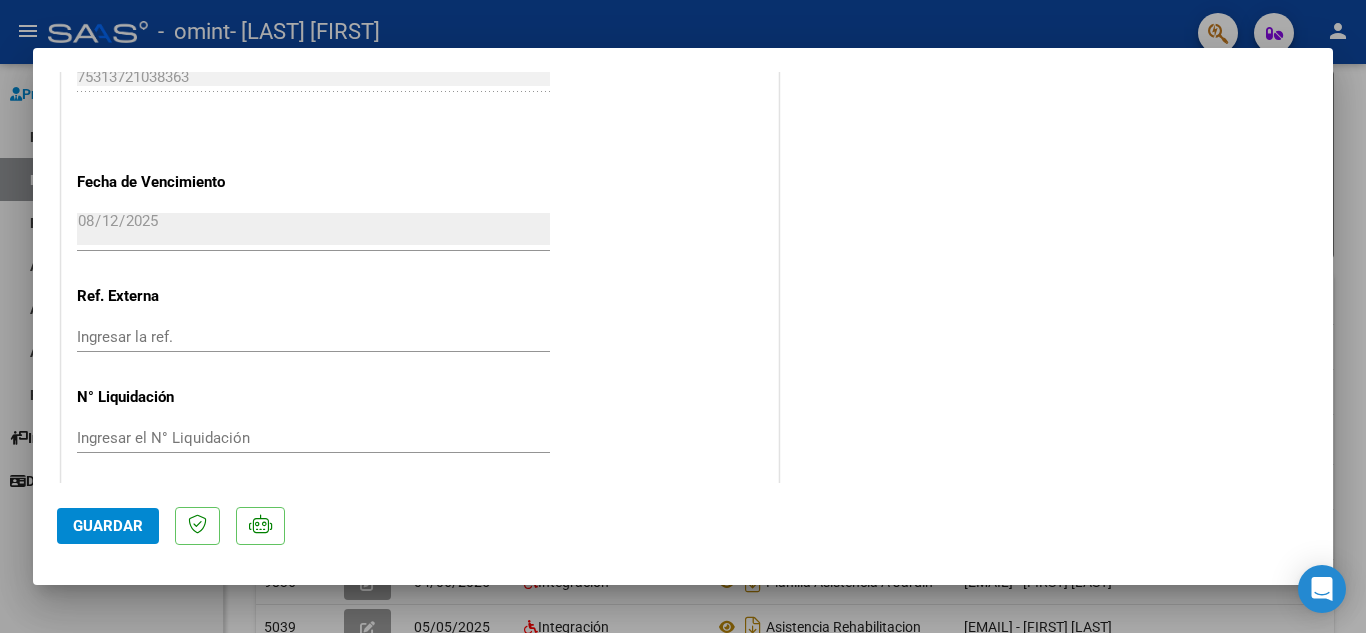 scroll, scrollTop: 1305, scrollLeft: 0, axis: vertical 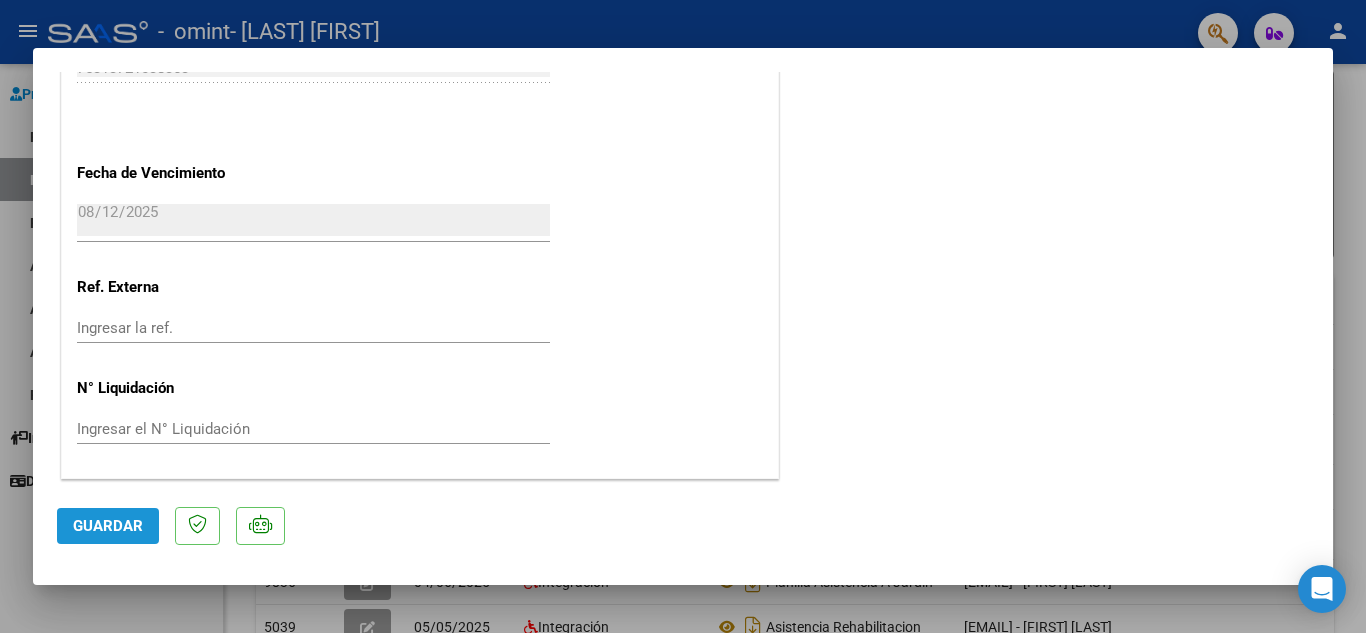 click on "Guardar" 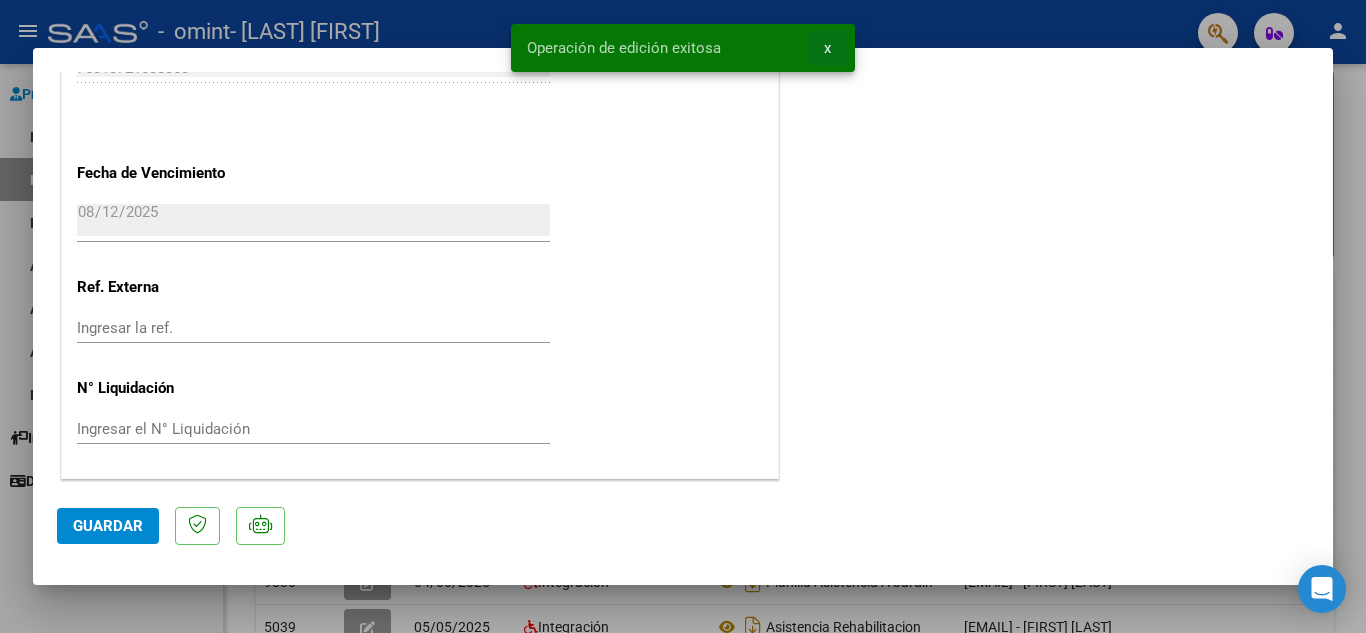 click on "x" at bounding box center [827, 48] 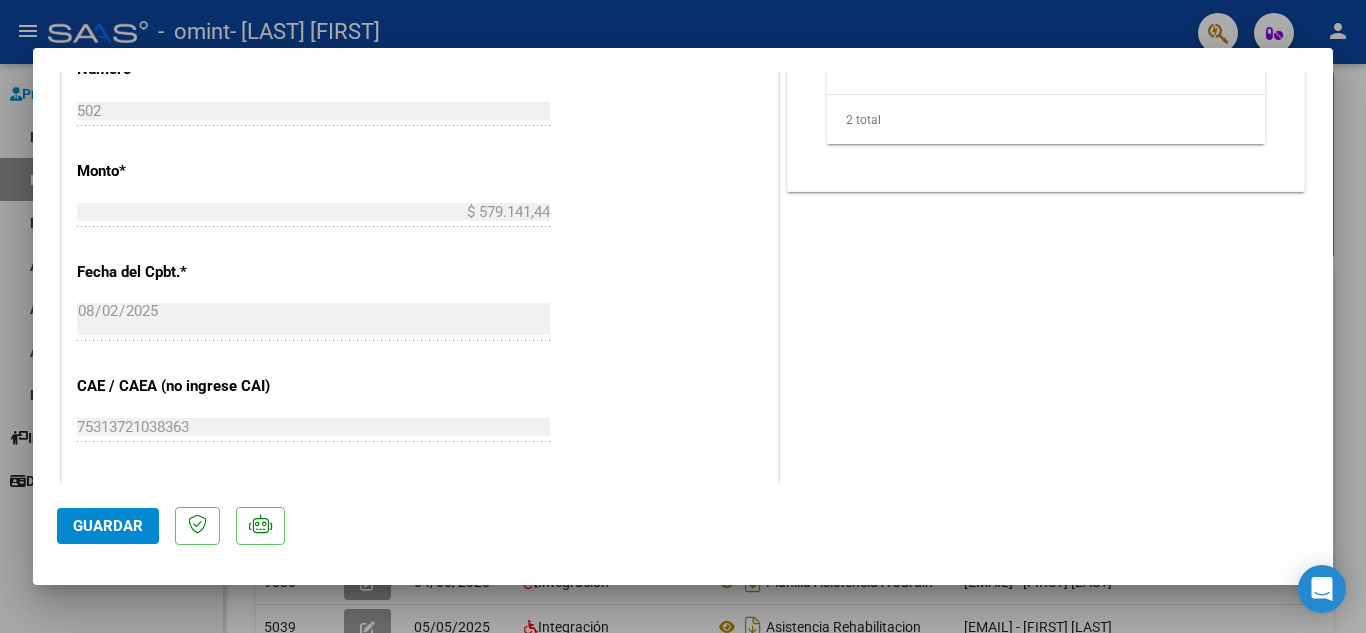scroll, scrollTop: 0, scrollLeft: 0, axis: both 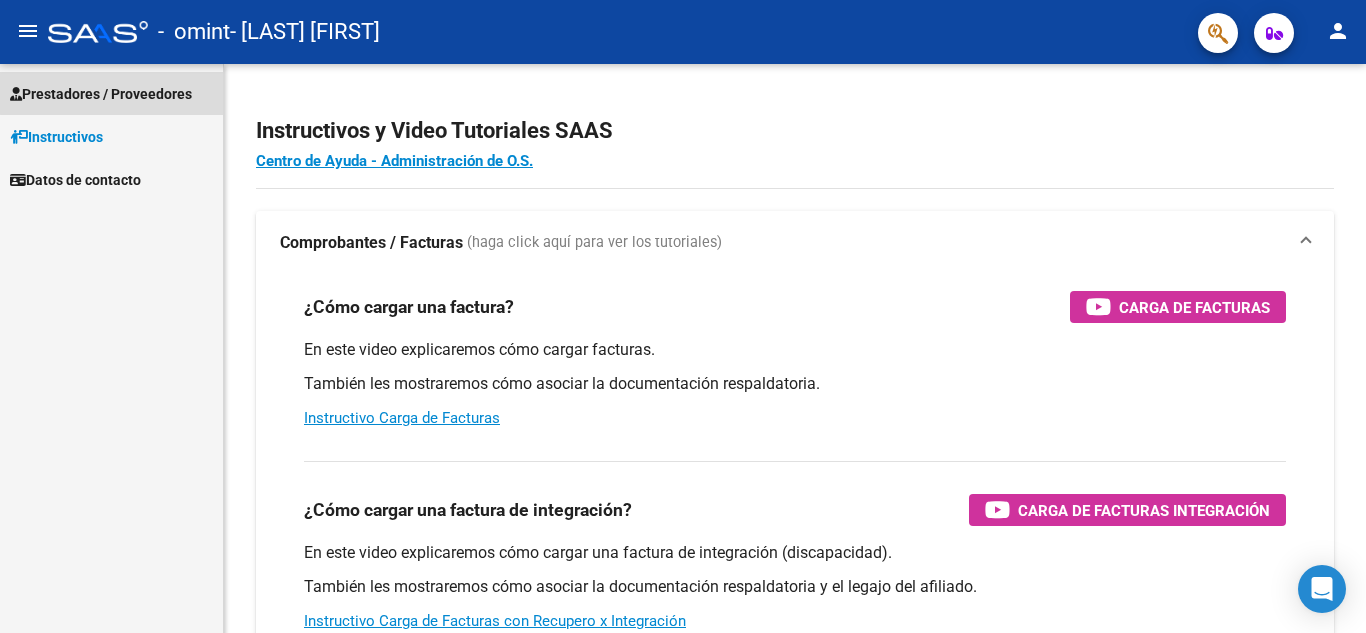 click on "Prestadores / Proveedores" at bounding box center [101, 94] 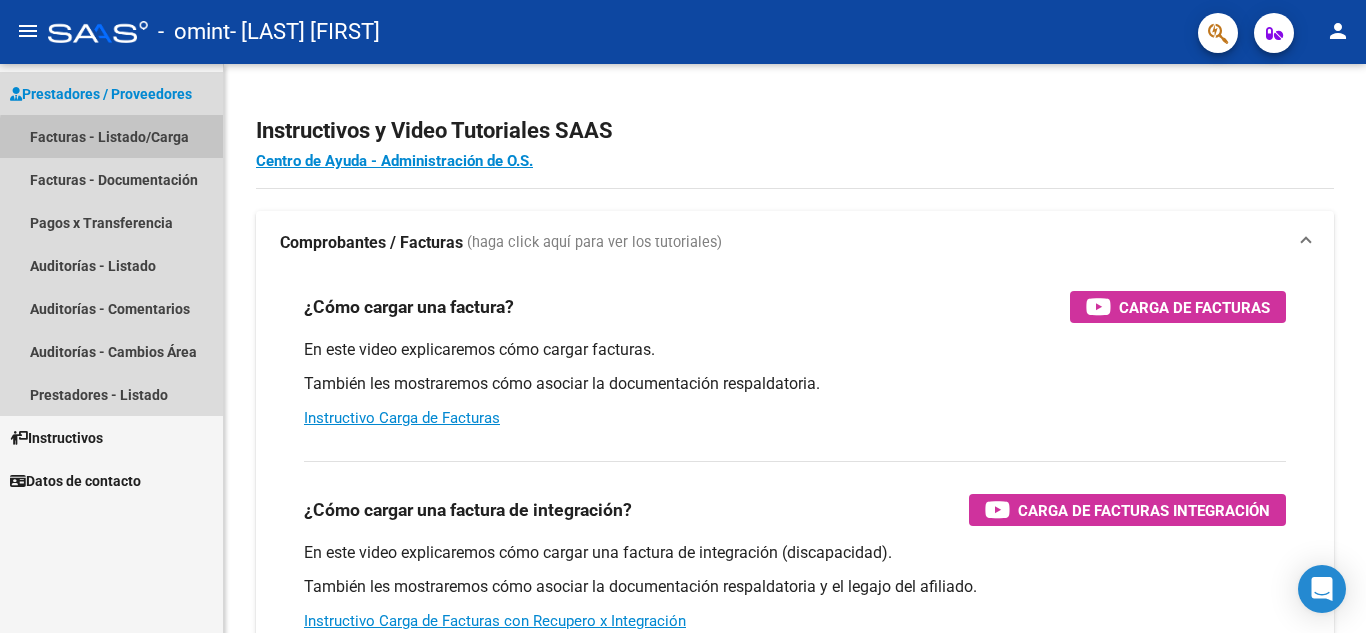 click on "Facturas - Listado/Carga" at bounding box center (111, 136) 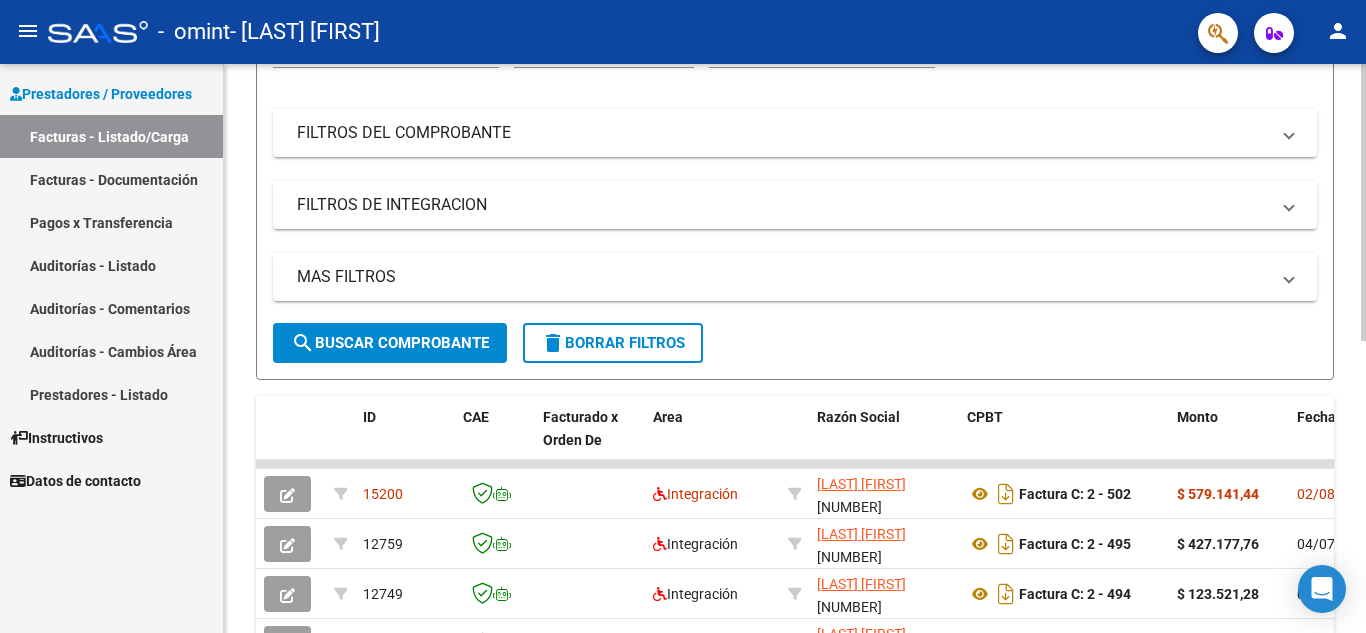 scroll, scrollTop: 236, scrollLeft: 0, axis: vertical 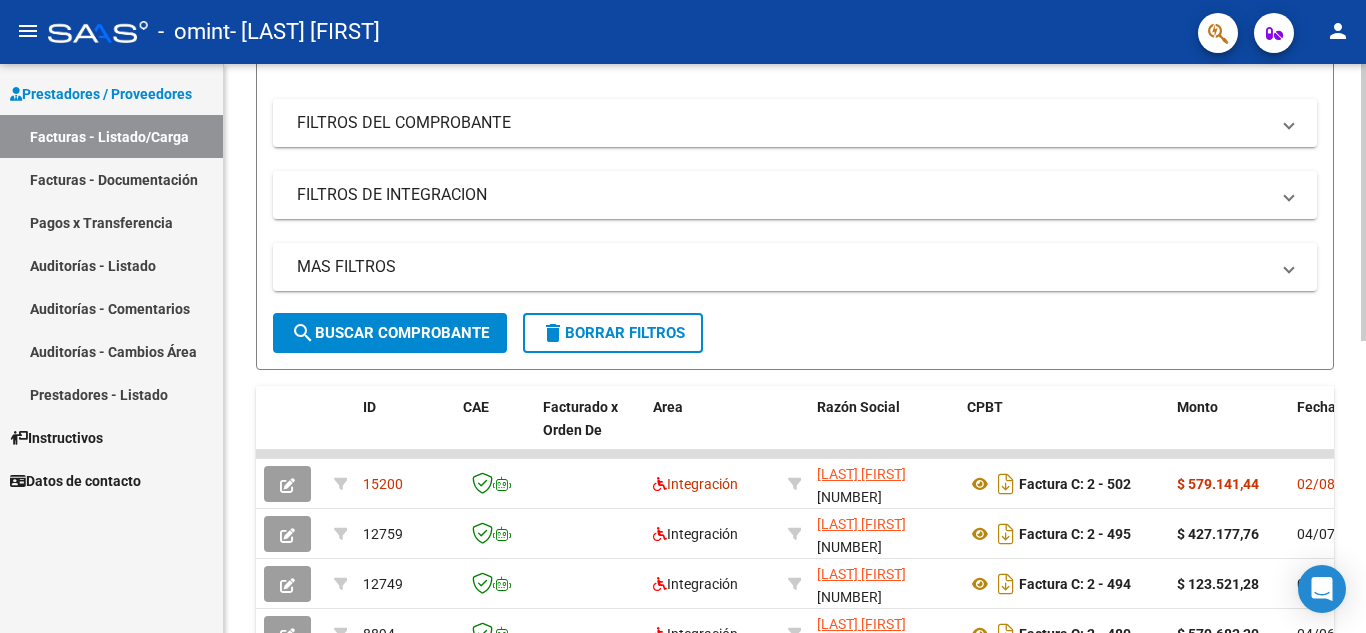 click on "Video tutorial   PRESTADORES -> Listado de CPBTs Emitidos por Prestadores / Proveedores (alt+q)   Cargar Comprobante
cloud_download  CSV  cloud_download  EXCEL  cloud_download  Estandar   Descarga Masiva
Filtros Id Area Area Todos Confirmado   Mostrar totalizadores   FILTROS DEL COMPROBANTE  Comprobante Tipo Comprobante Tipo Start date – End date Fec. Comprobante Desde / Hasta Días Emisión Desde(cant. días) Días Emisión Hasta(cant. días) CUIT / Razón Social Pto. Venta Nro. Comprobante Código SSS CAE Válido CAE Válido Todos Cargado Módulo Hosp. Todos Tiene facturacion Apócrifa Hospital Refes  FILTROS DE INTEGRACION  Período De Prestación Campos del Archivo de Rendición Devuelto x SSS (dr_envio) Todos Rendido x SSS (dr_envio) Tipo de Registro Tipo de Registro Período Presentación Período Presentación Campos del Legajo Asociado (preaprobación) Afiliado Legajo (cuil/nombre) Todos Solo facturas preaprobadas  MAS FILTROS  Todos Con Doc. Respaldatoria Todos Con Trazabilidad Todos – – 0" 